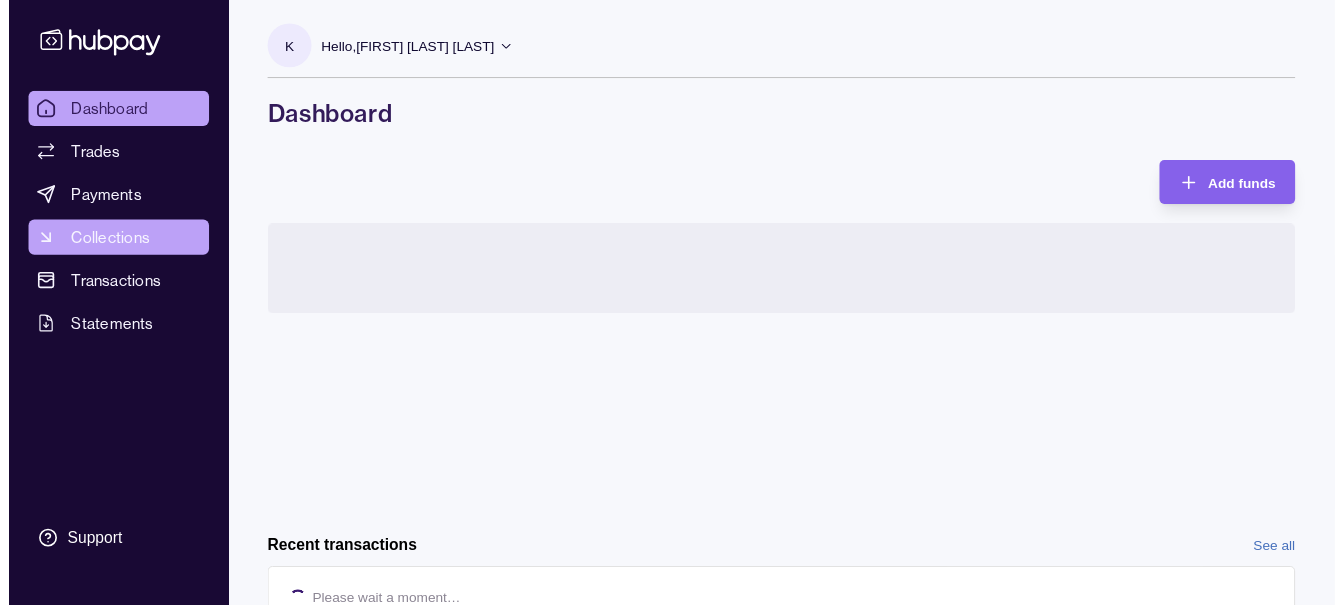 scroll, scrollTop: 0, scrollLeft: 0, axis: both 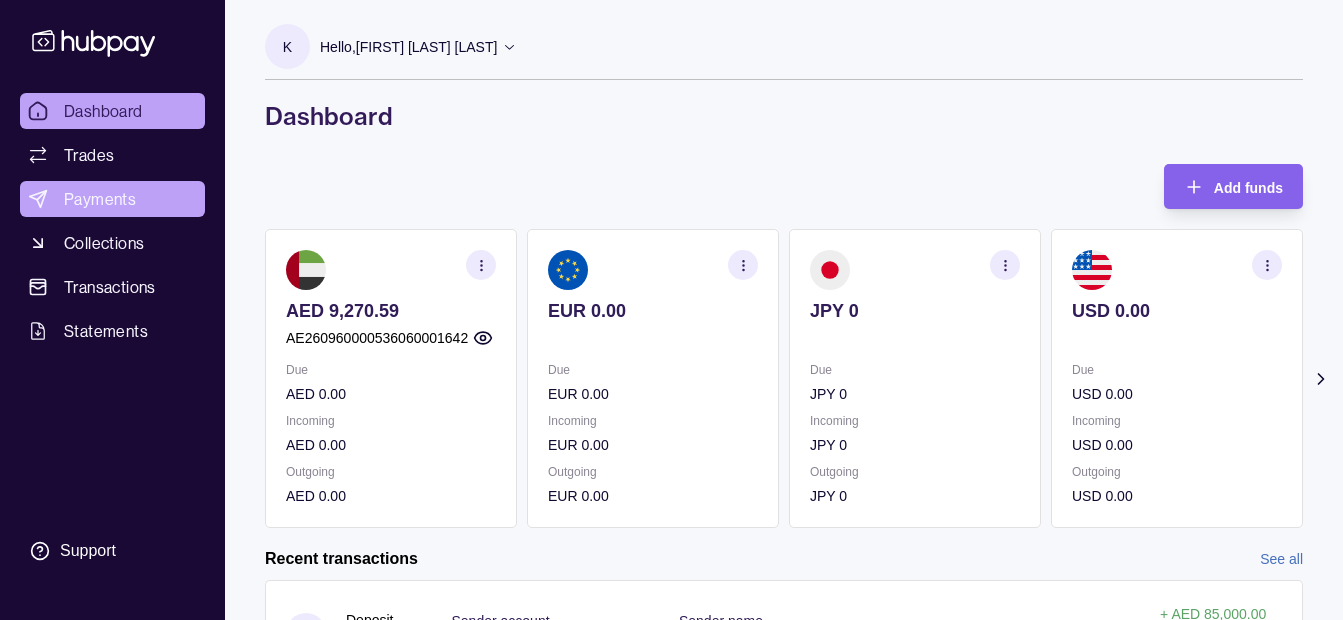 click on "Payments" at bounding box center (112, 199) 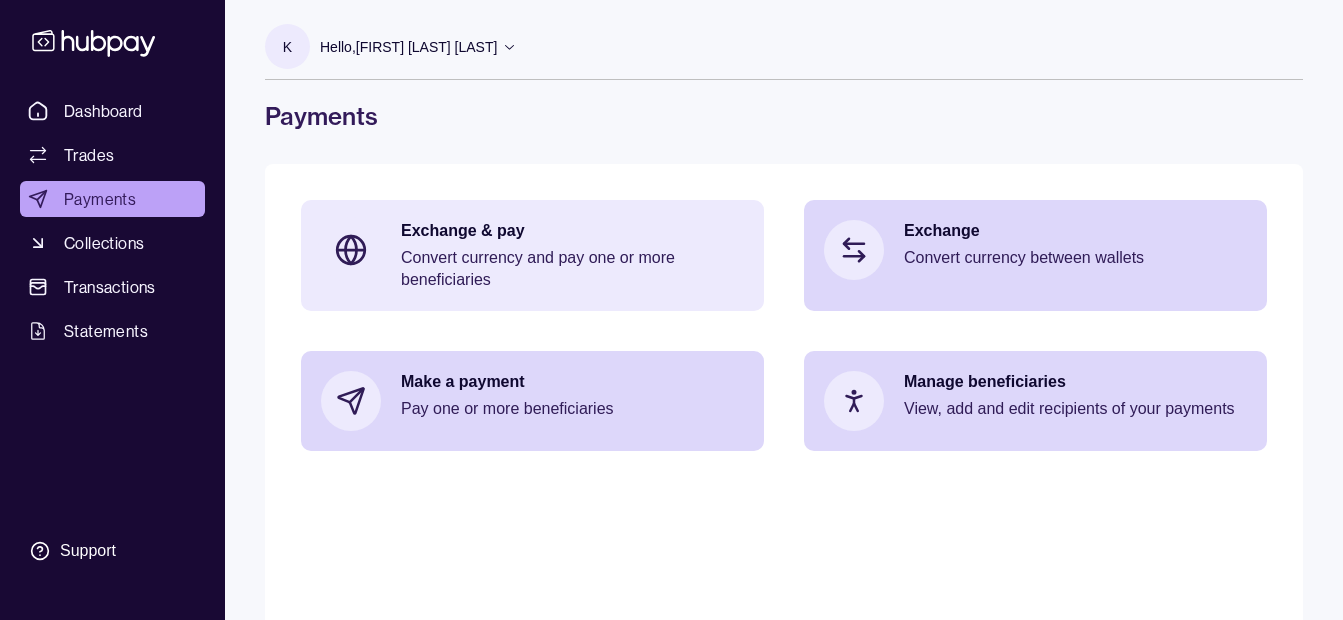 click on "Convert currency and pay one or more beneficiaries" at bounding box center [572, 269] 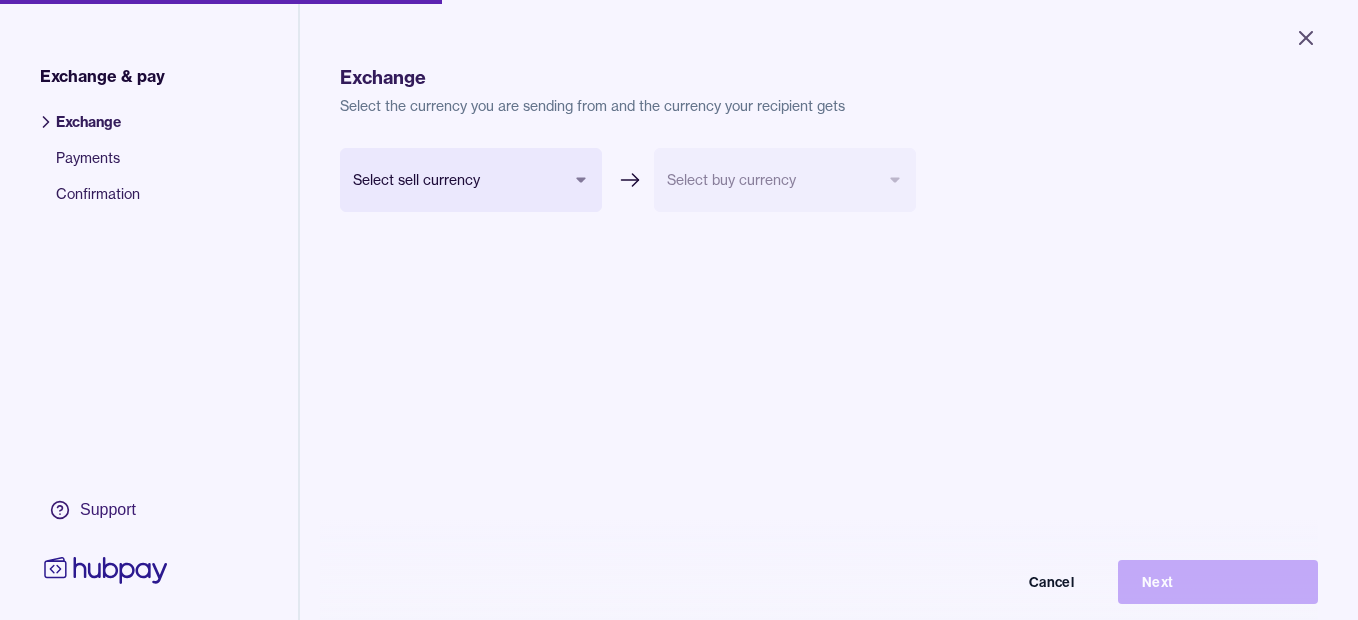 click on "Close Exchange & pay Exchange Payments Confirmation Support Exchange Select the currency you are sending from and the currency your recipient gets Select sell currency *** *** *** *** Select buy currency Cancel Next Exchange & pay | Hubpay" at bounding box center [679, 310] 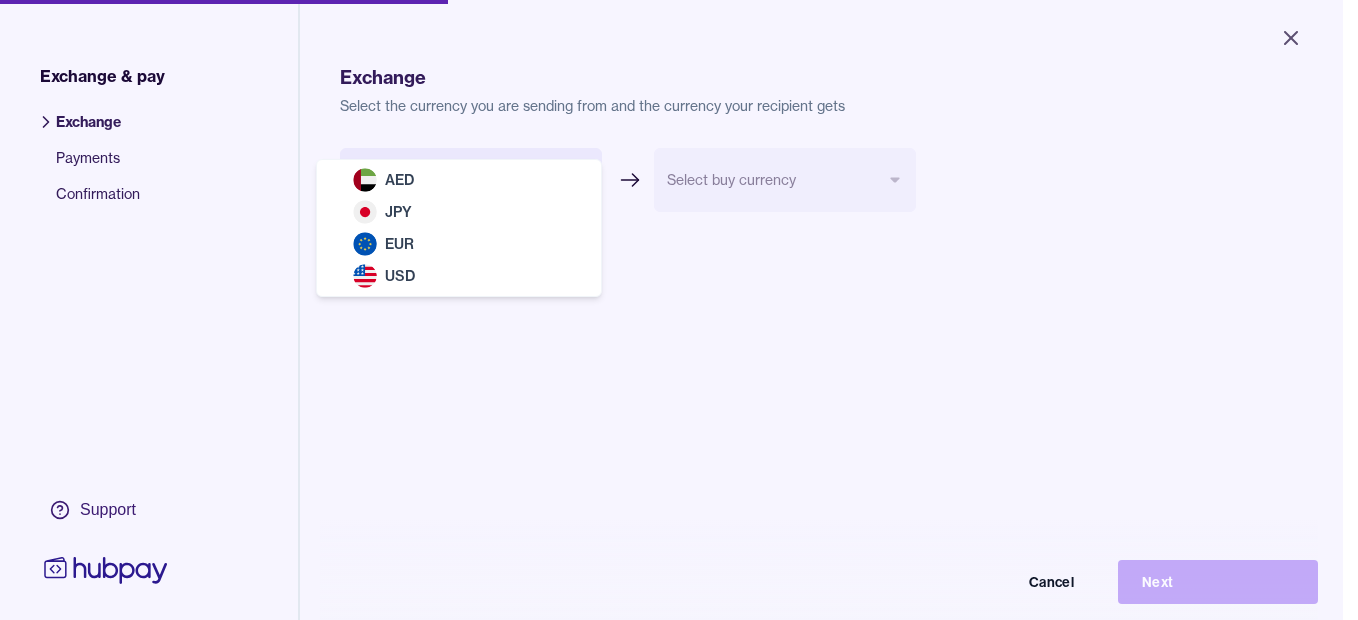 select on "***" 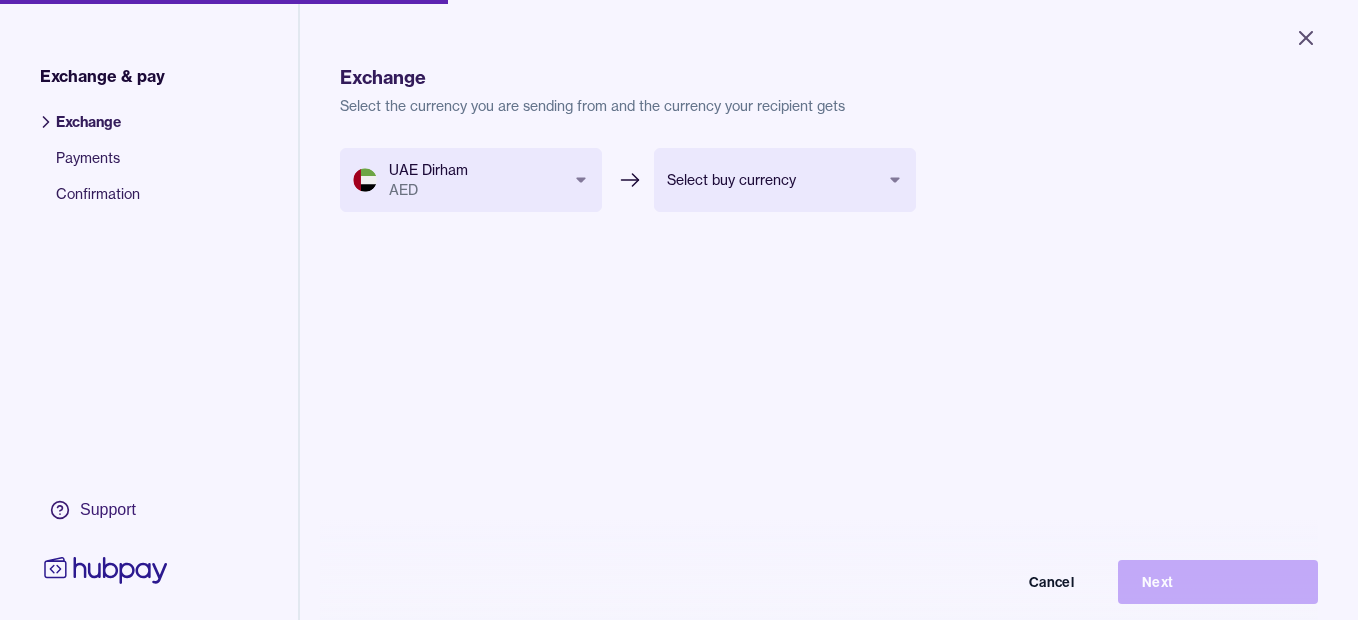 click on "Close Exchange & pay Exchange Payments Confirmation Support Exchange Select the currency you are sending from and the currency your recipient gets UAE Dirham AED *** *** *** *** Select buy currency *** *** *** Cancel Next Exchange & pay | Hubpay" at bounding box center (679, 310) 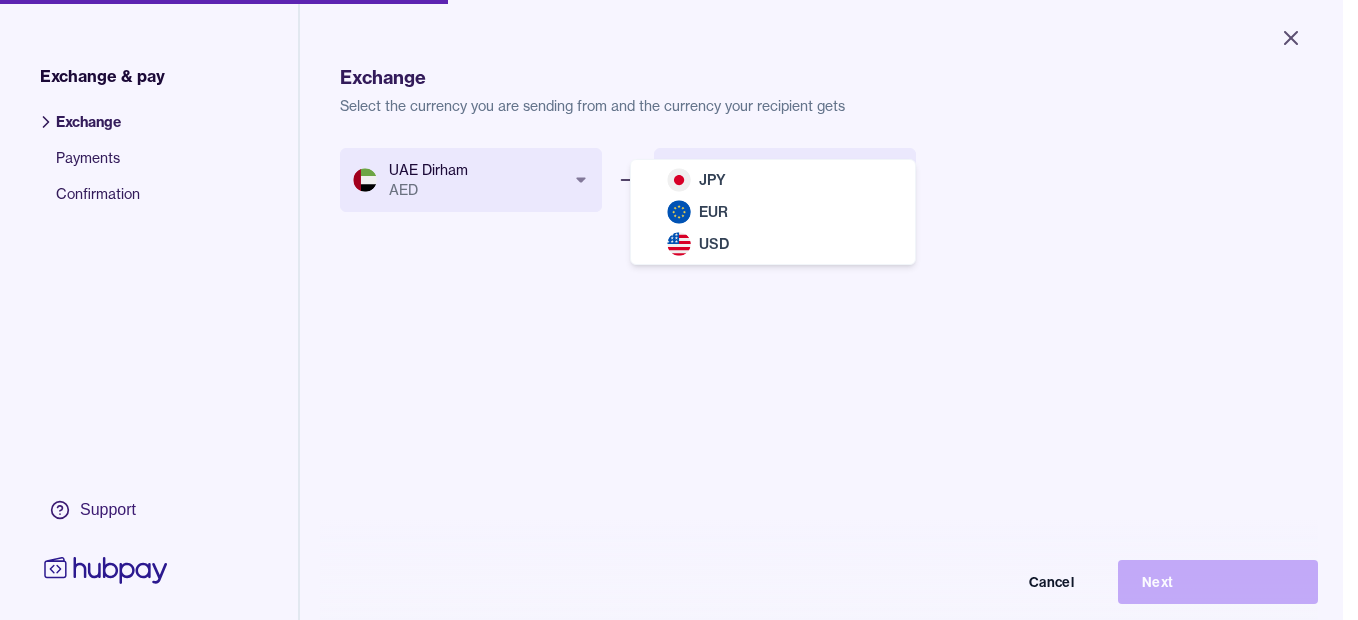 select on "***" 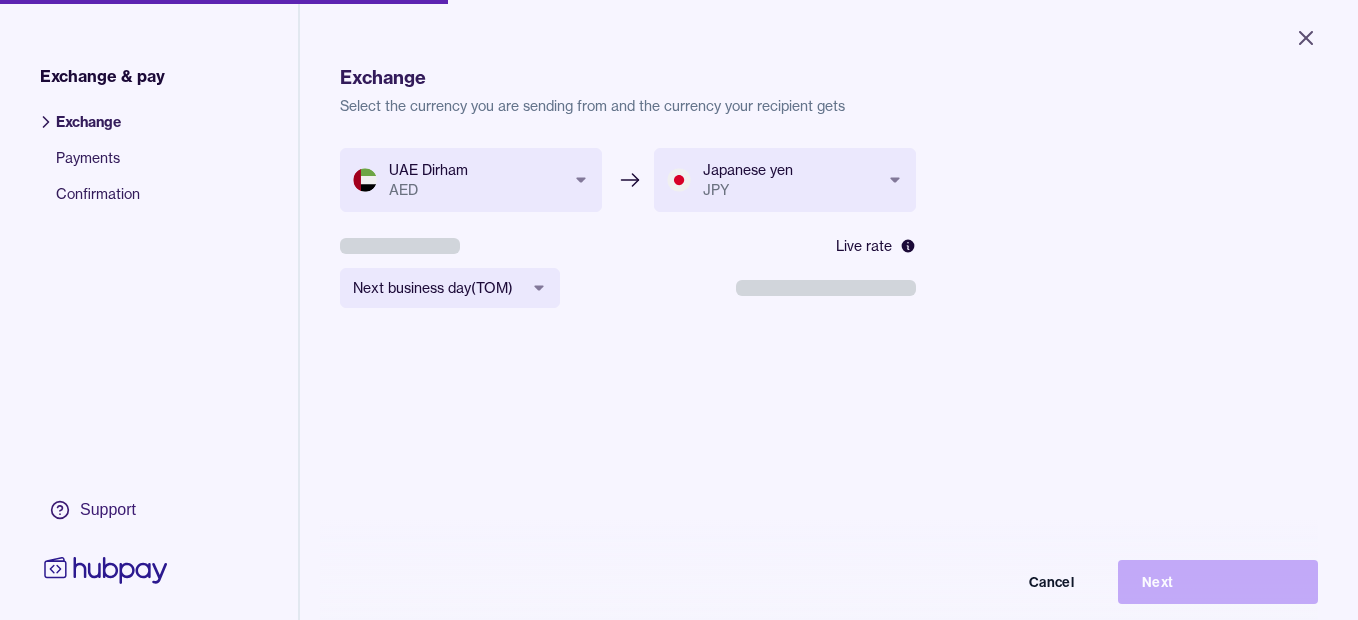 click on "**********" at bounding box center [679, 310] 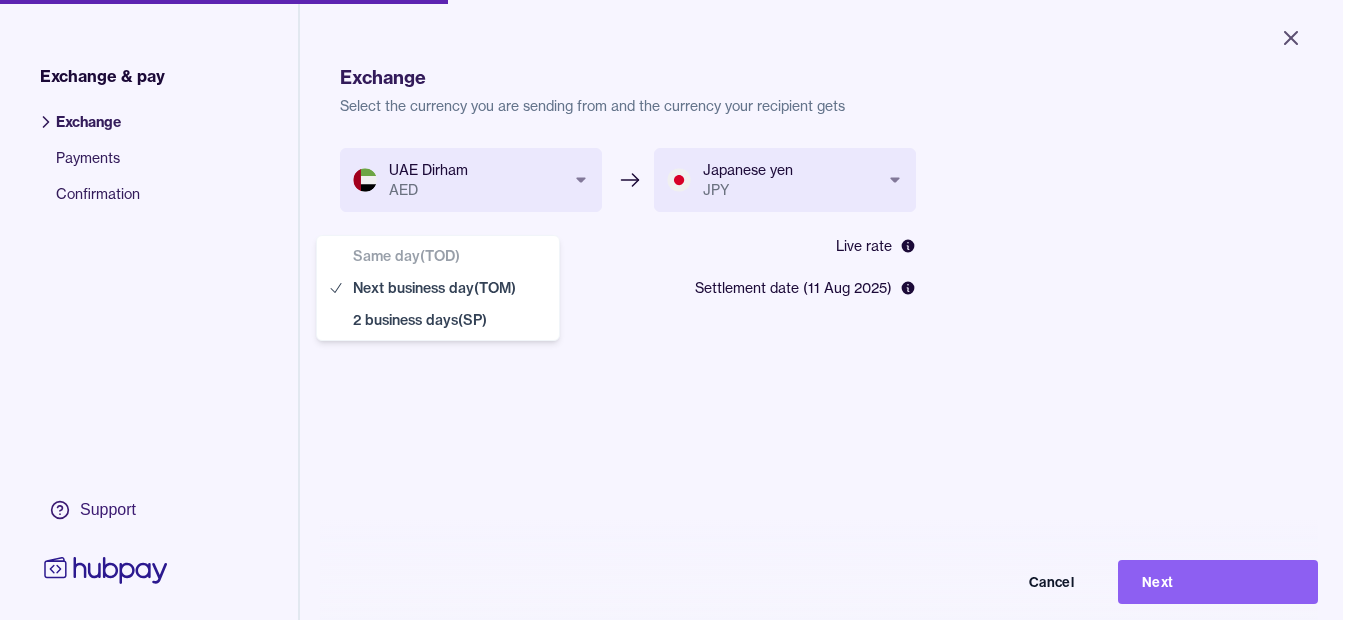 select on "**" 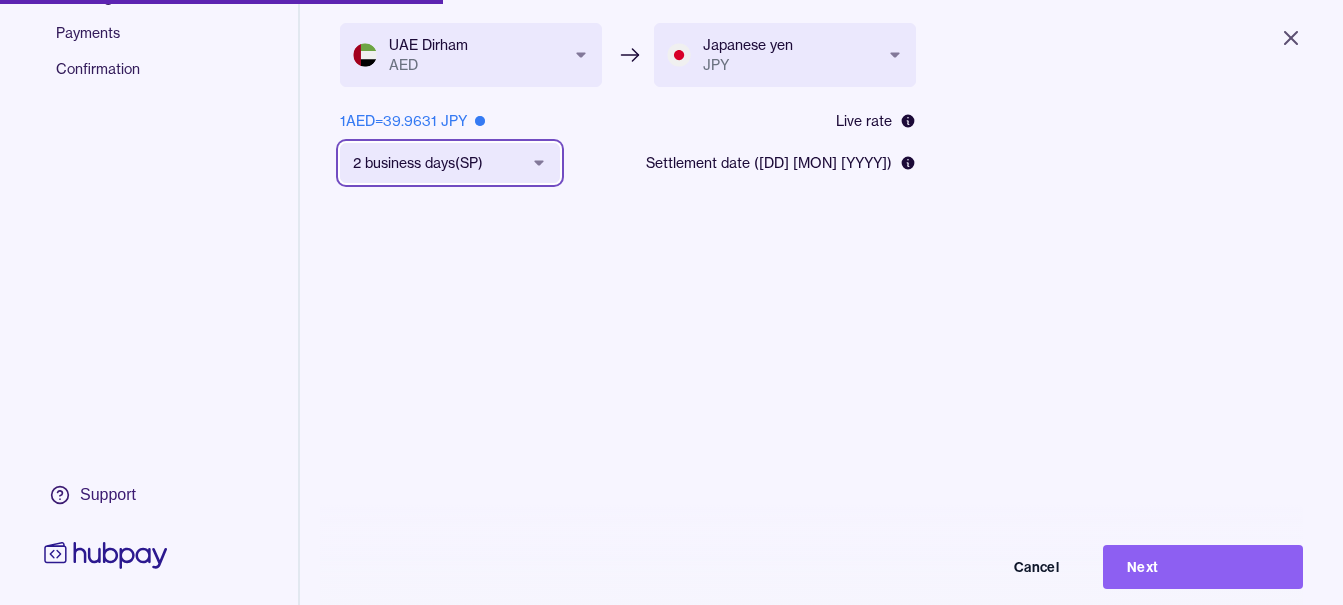 scroll, scrollTop: 0, scrollLeft: 0, axis: both 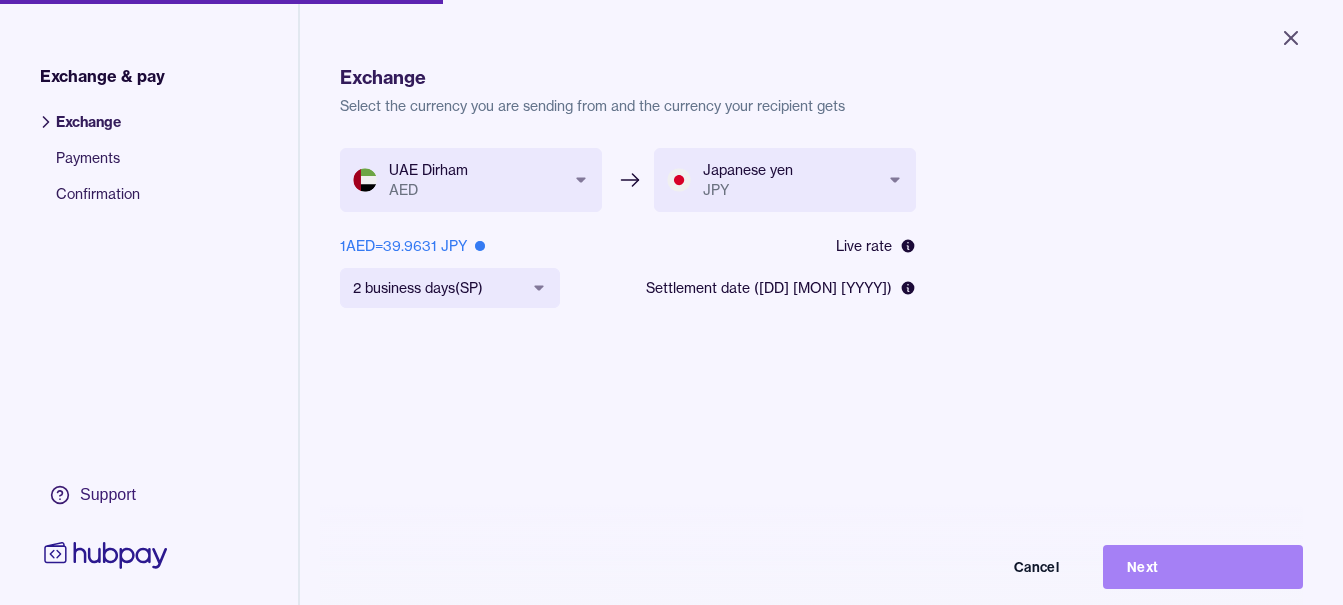 click on "Next" at bounding box center (1203, 567) 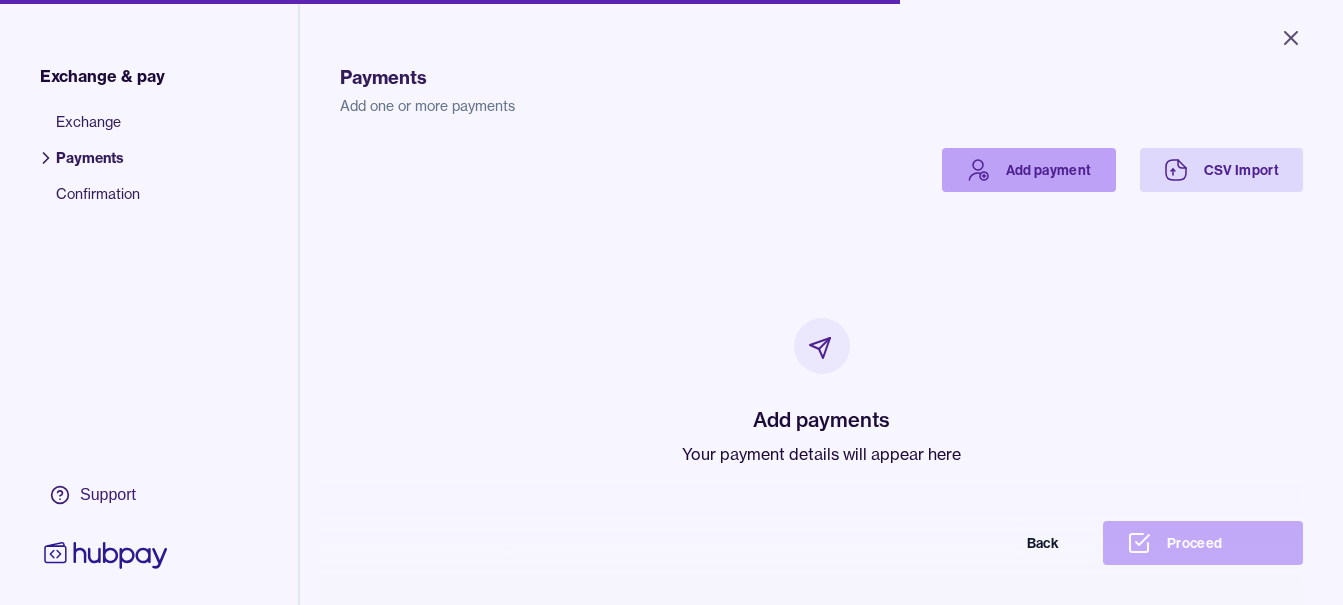 click on "Add payment" at bounding box center (1029, 170) 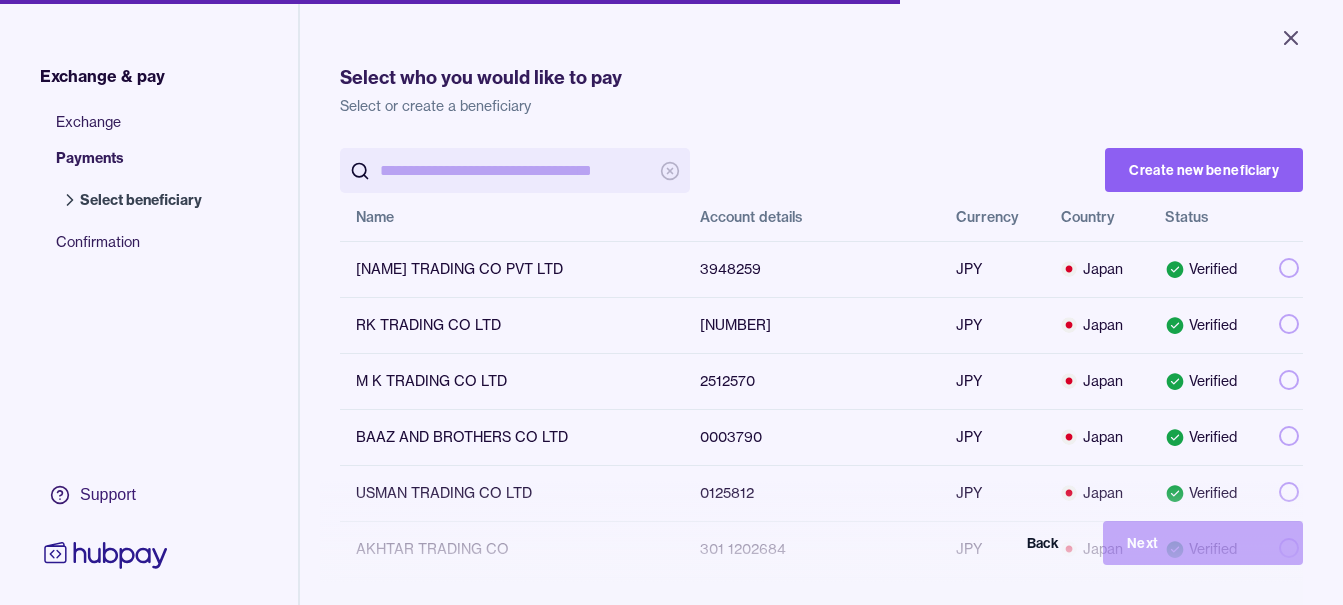 scroll, scrollTop: 0, scrollLeft: 0, axis: both 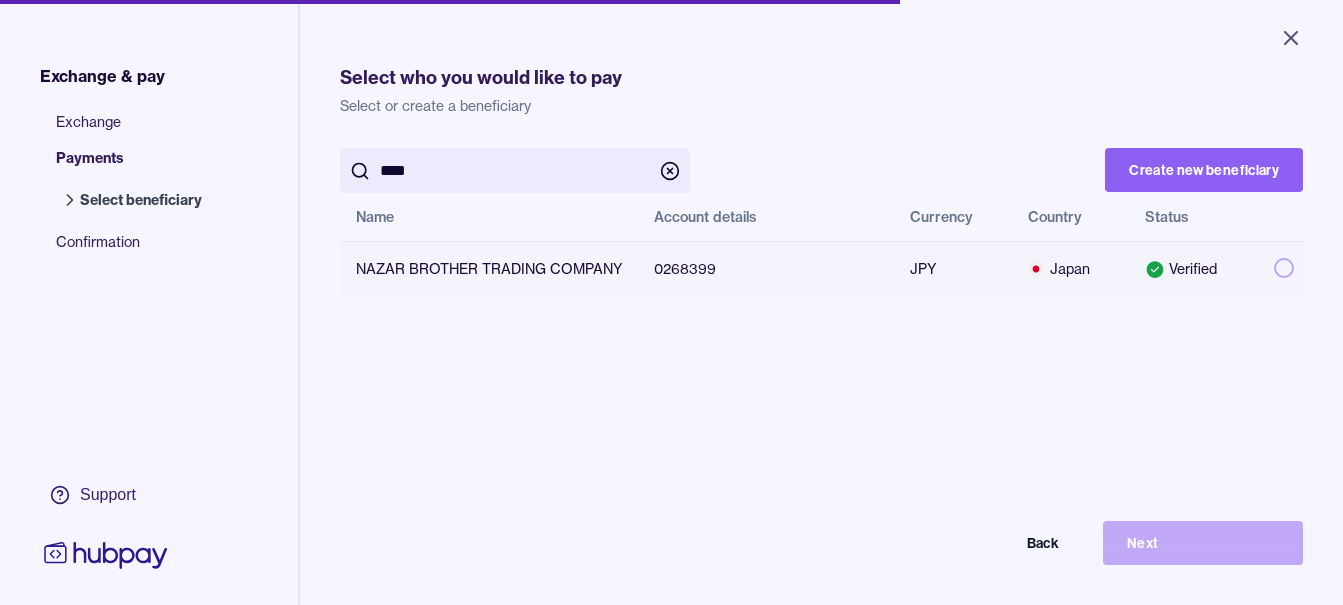 type on "****" 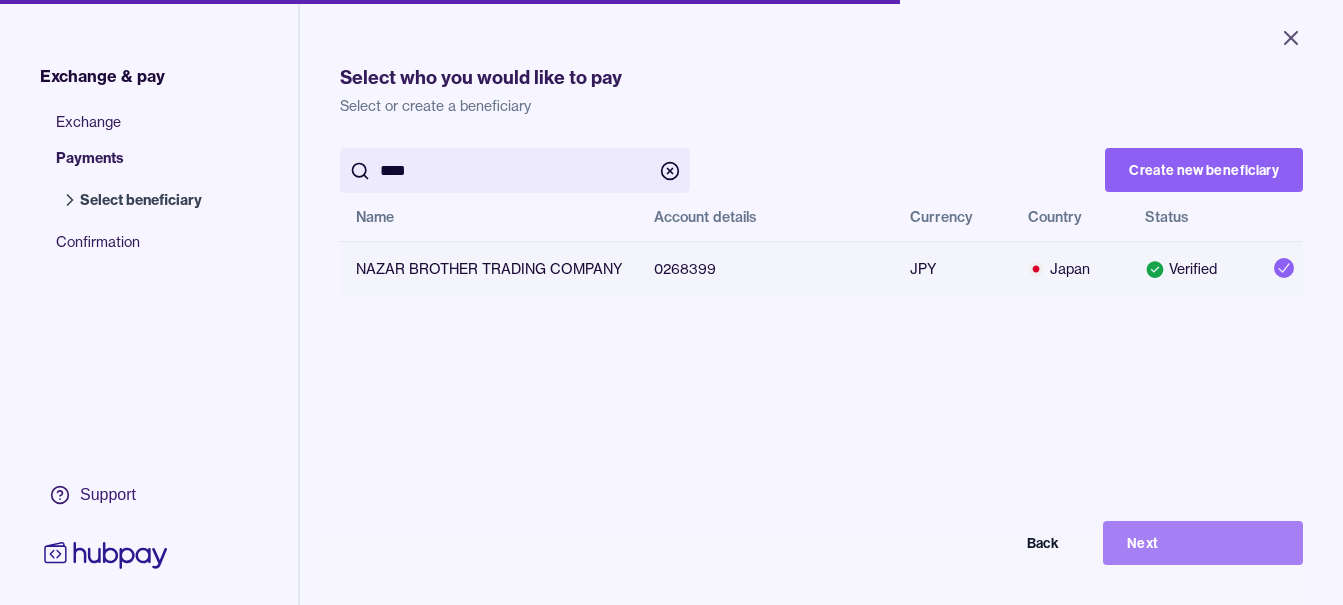 click on "Next" at bounding box center (1203, 543) 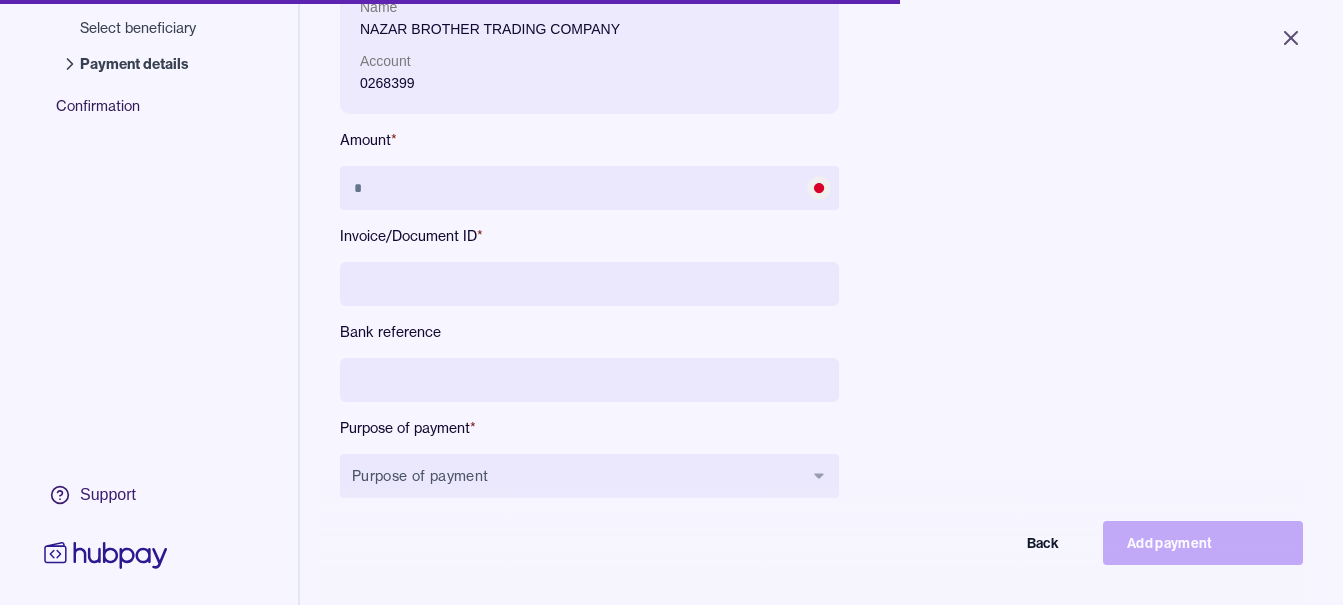 scroll, scrollTop: 268, scrollLeft: 0, axis: vertical 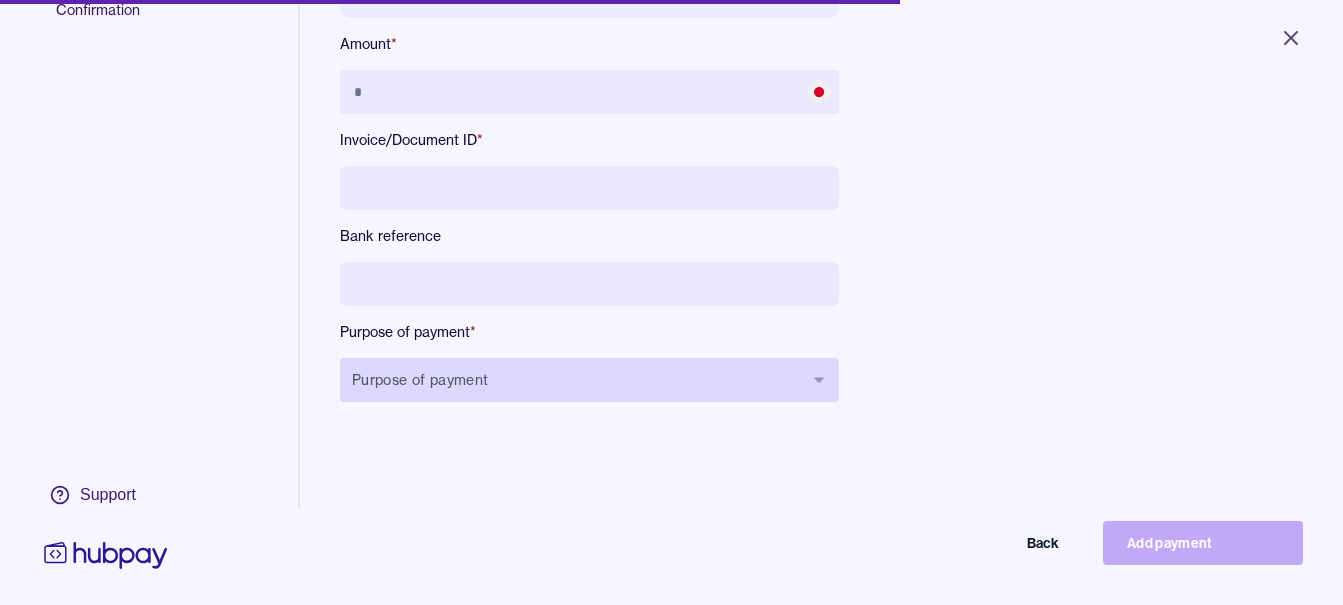 click on "Purpose of payment" at bounding box center (589, 380) 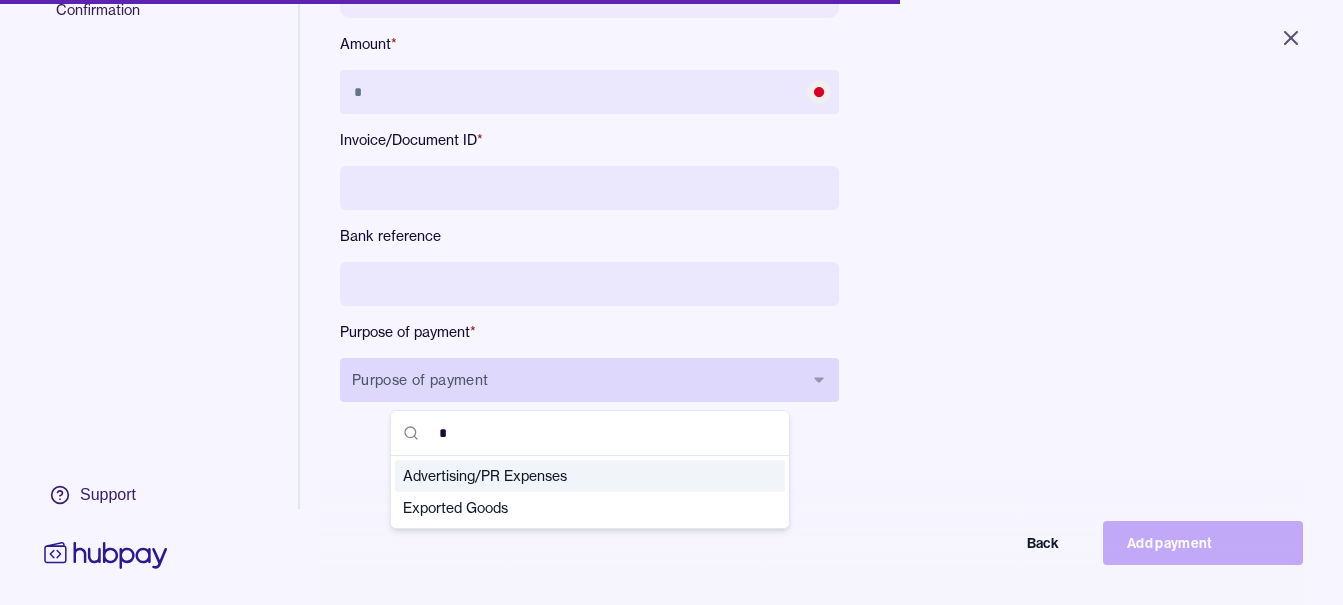 type on "**" 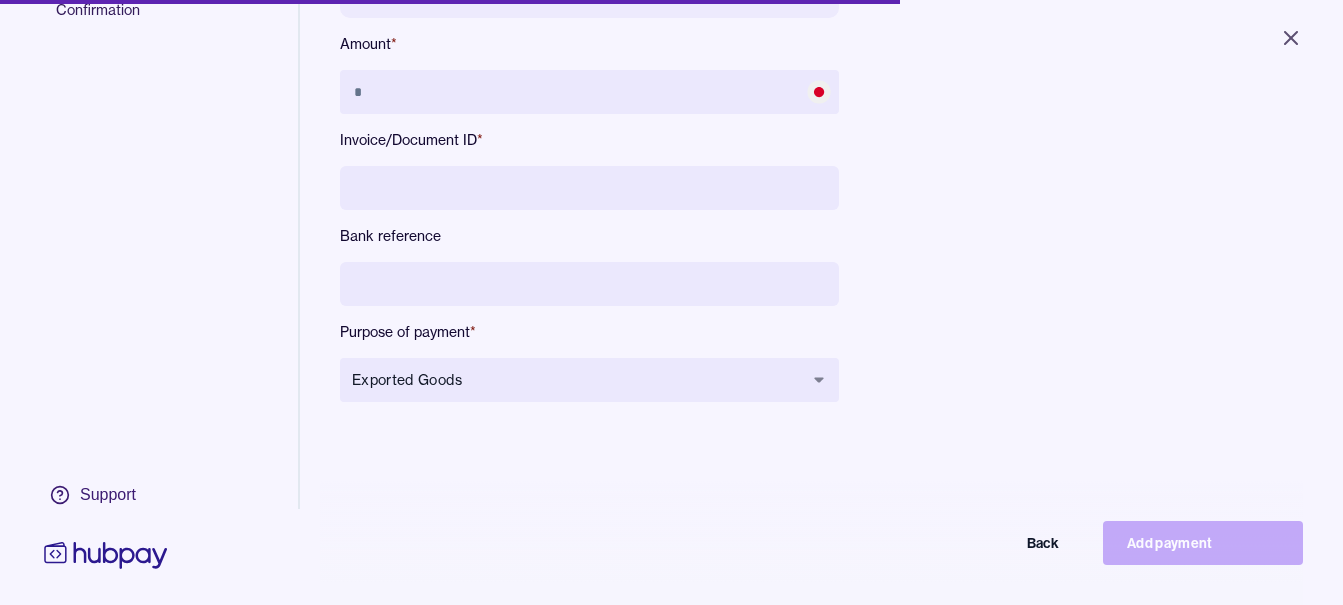 click at bounding box center [589, 284] 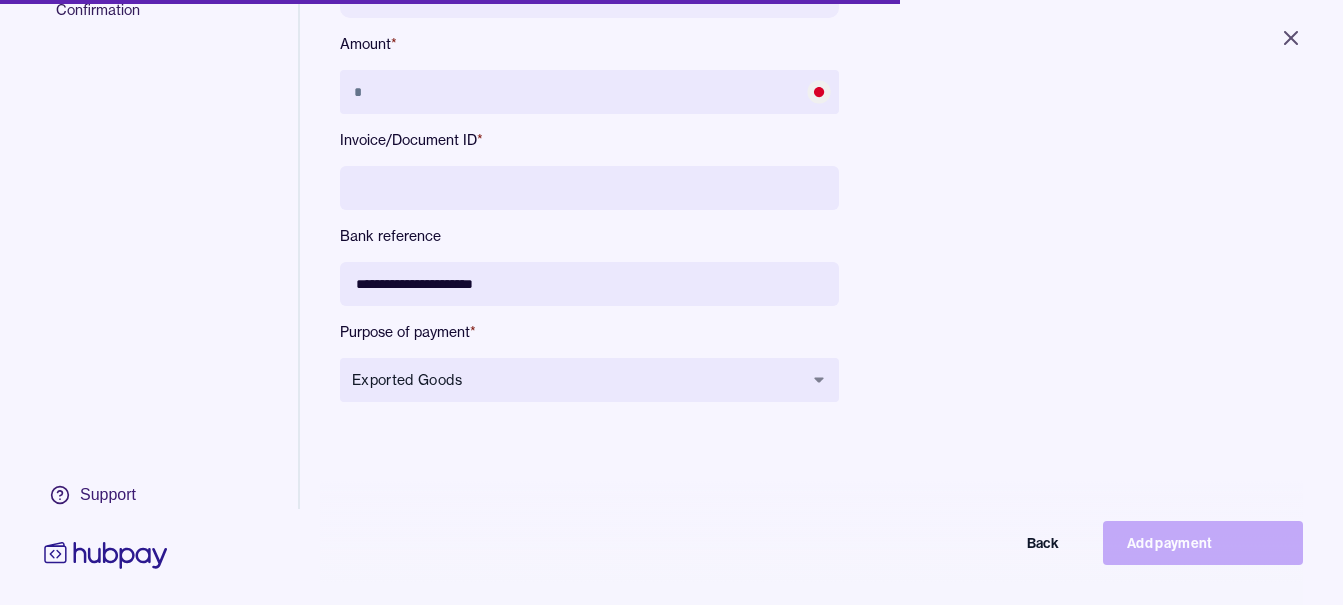 type on "**********" 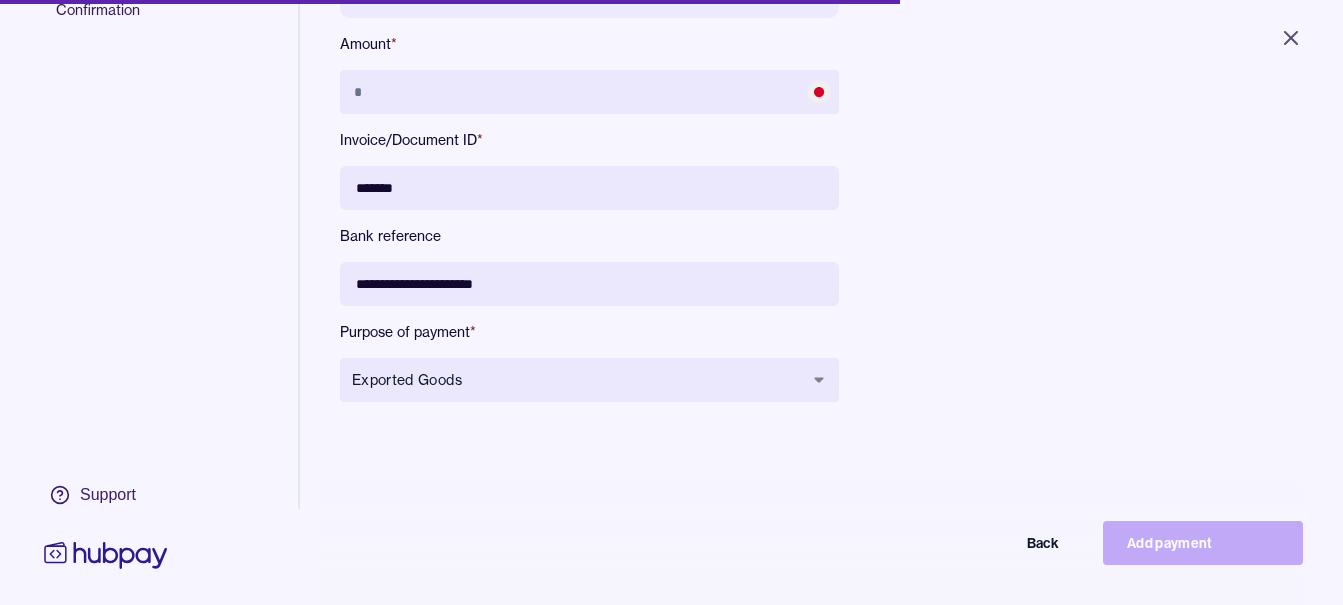 type on "*******" 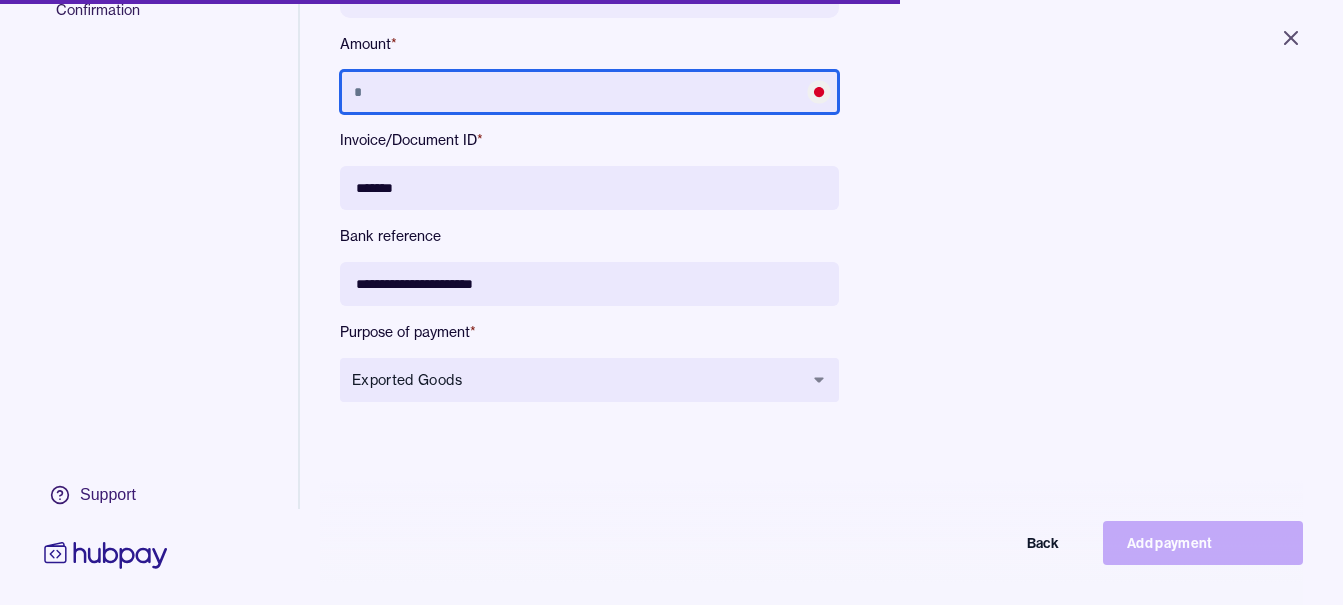 click at bounding box center [589, 92] 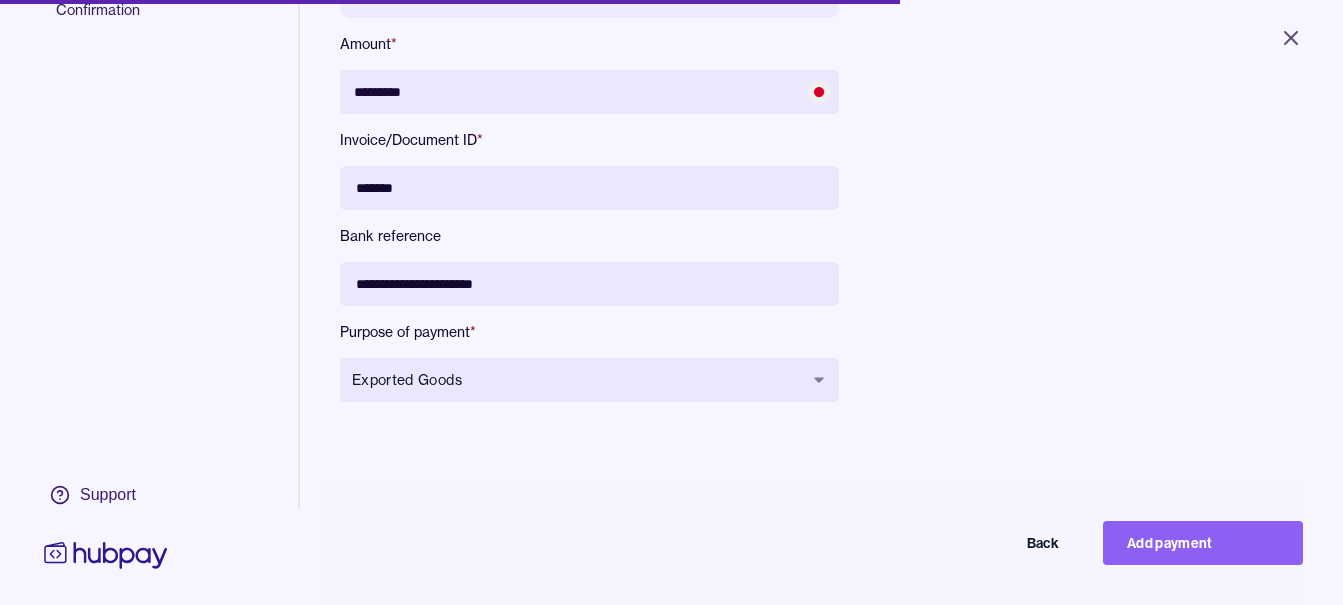 click on "**********" at bounding box center (821, 182) 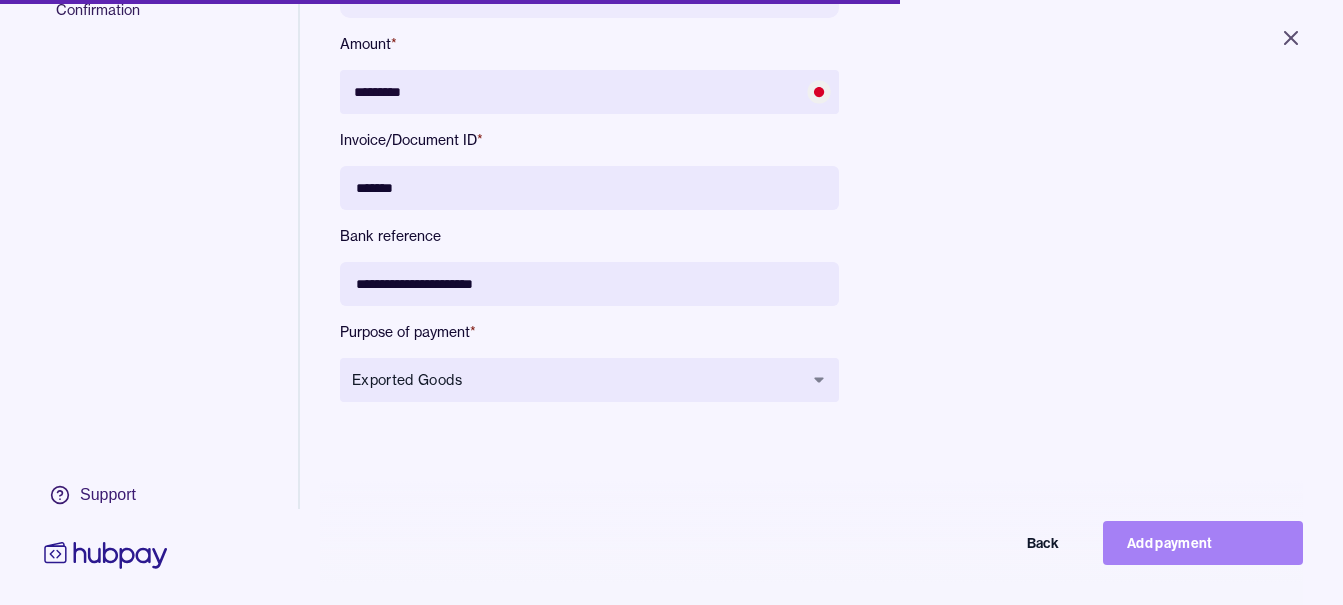 click on "Add payment" at bounding box center (1203, 543) 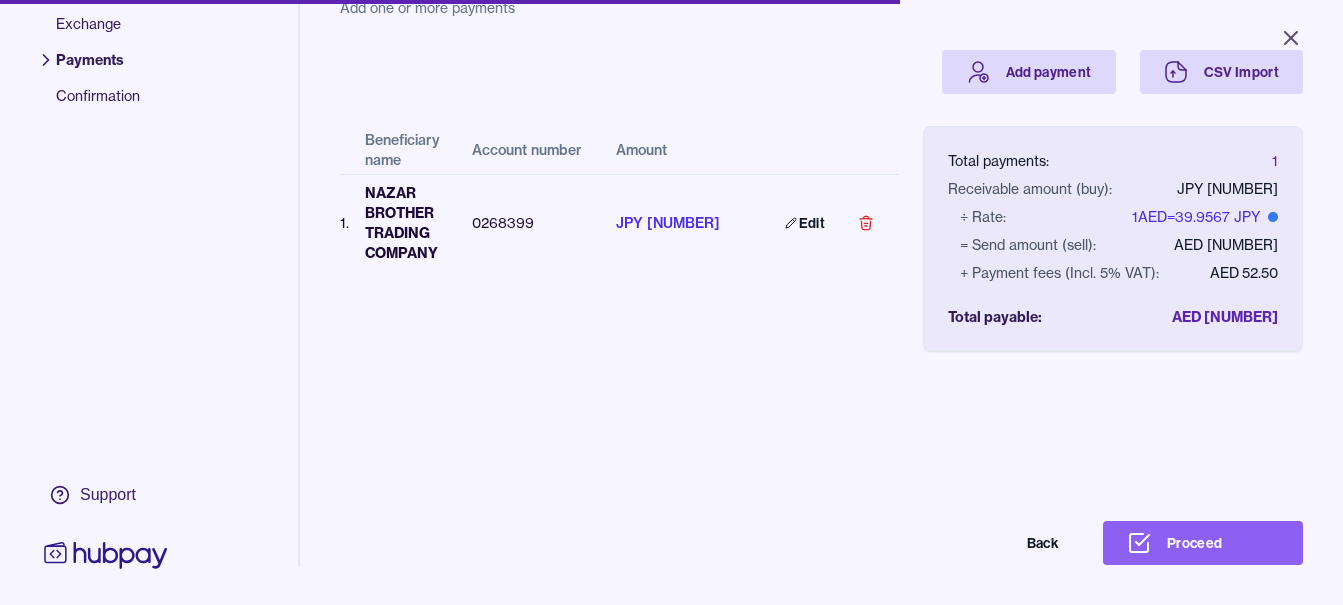 scroll, scrollTop: 0, scrollLeft: 0, axis: both 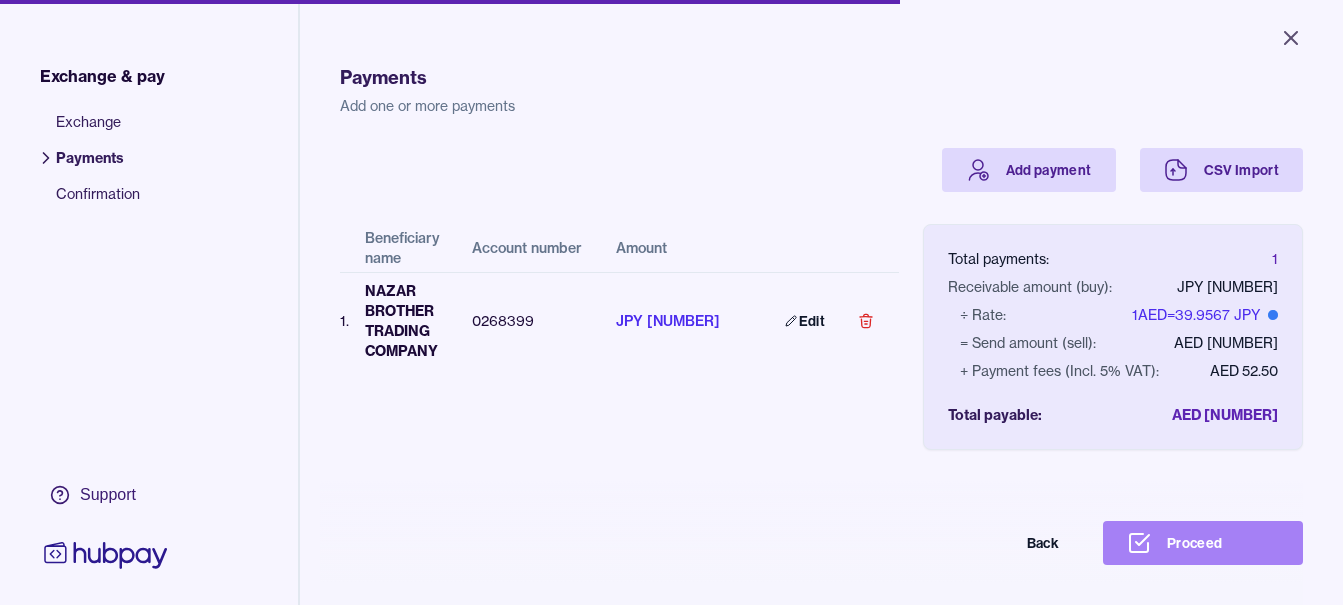 click on "Proceed" at bounding box center (1203, 543) 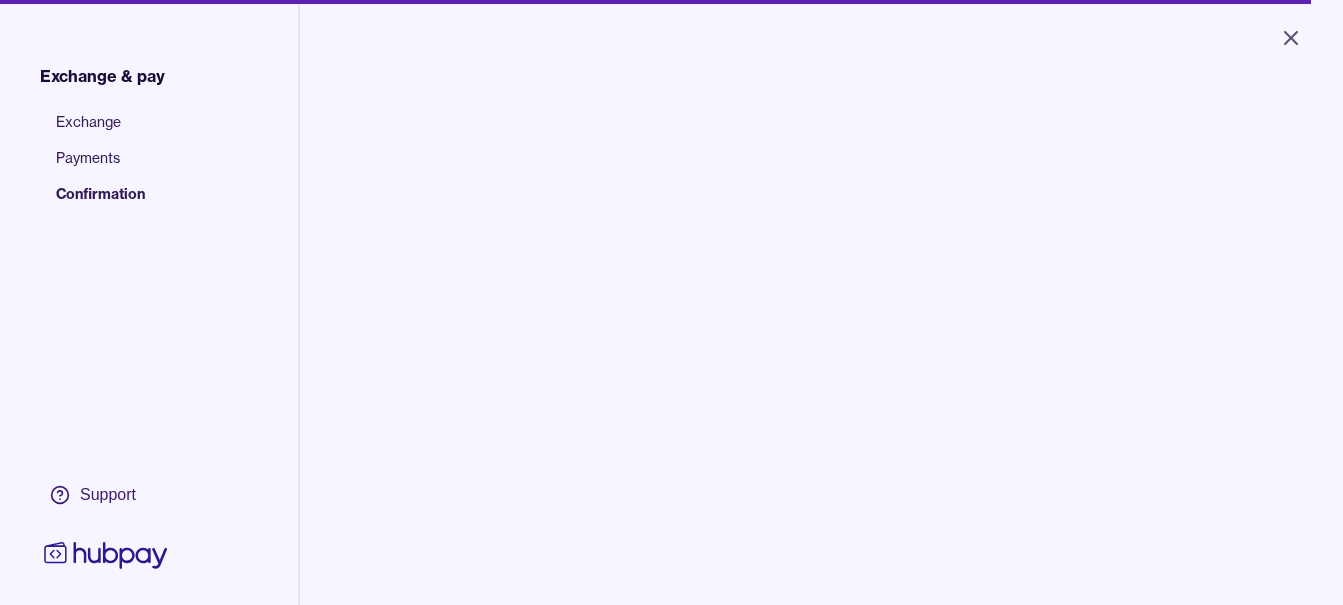 scroll, scrollTop: 0, scrollLeft: 0, axis: both 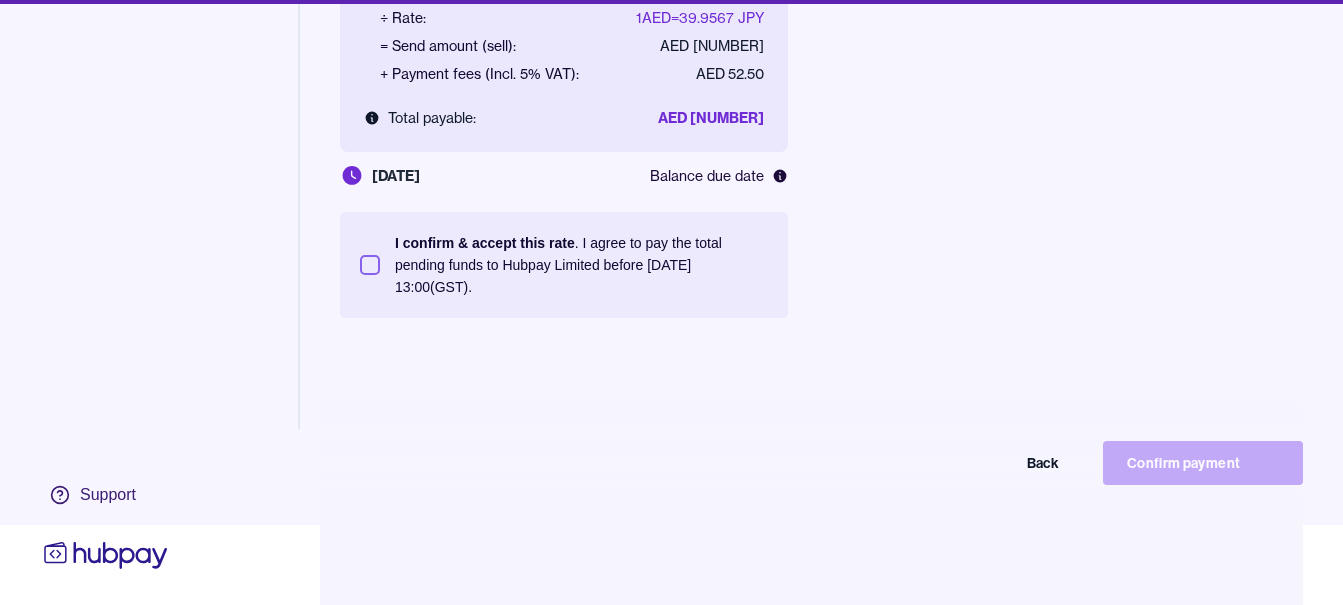 click on "I confirm & accept this rate . I agree to pay the total pending funds to Hubpay Limited before   12 Aug 2025   13:00  (GST)." at bounding box center [581, 265] 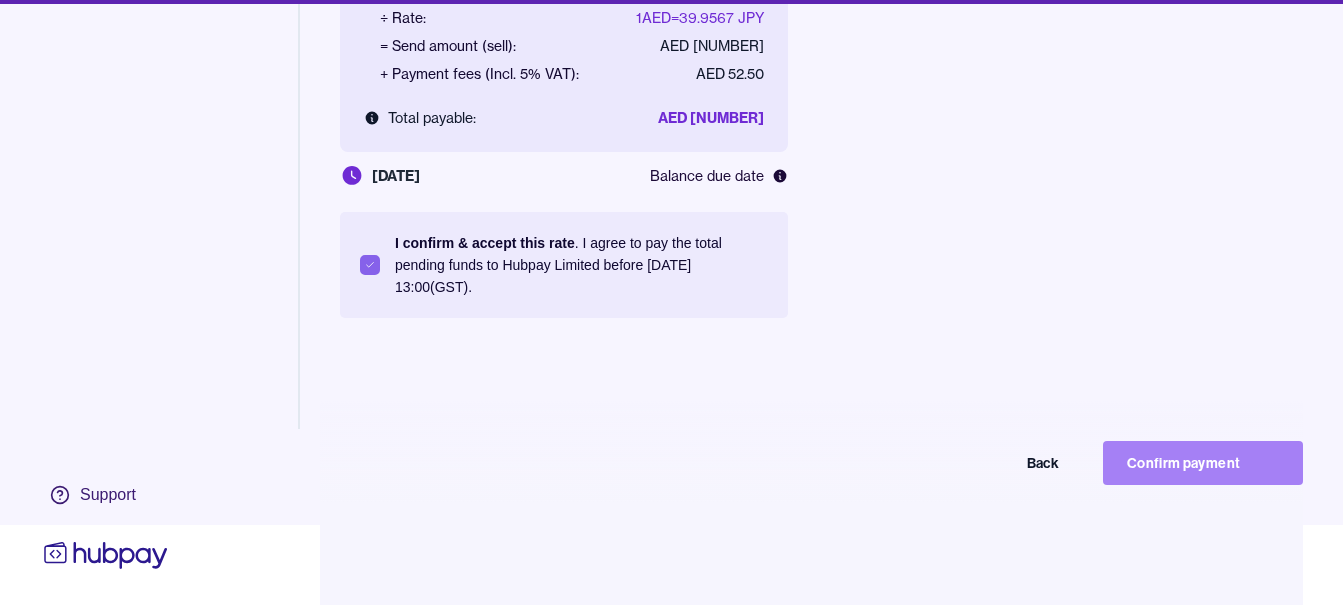 click on "Confirm payment" at bounding box center (1203, 463) 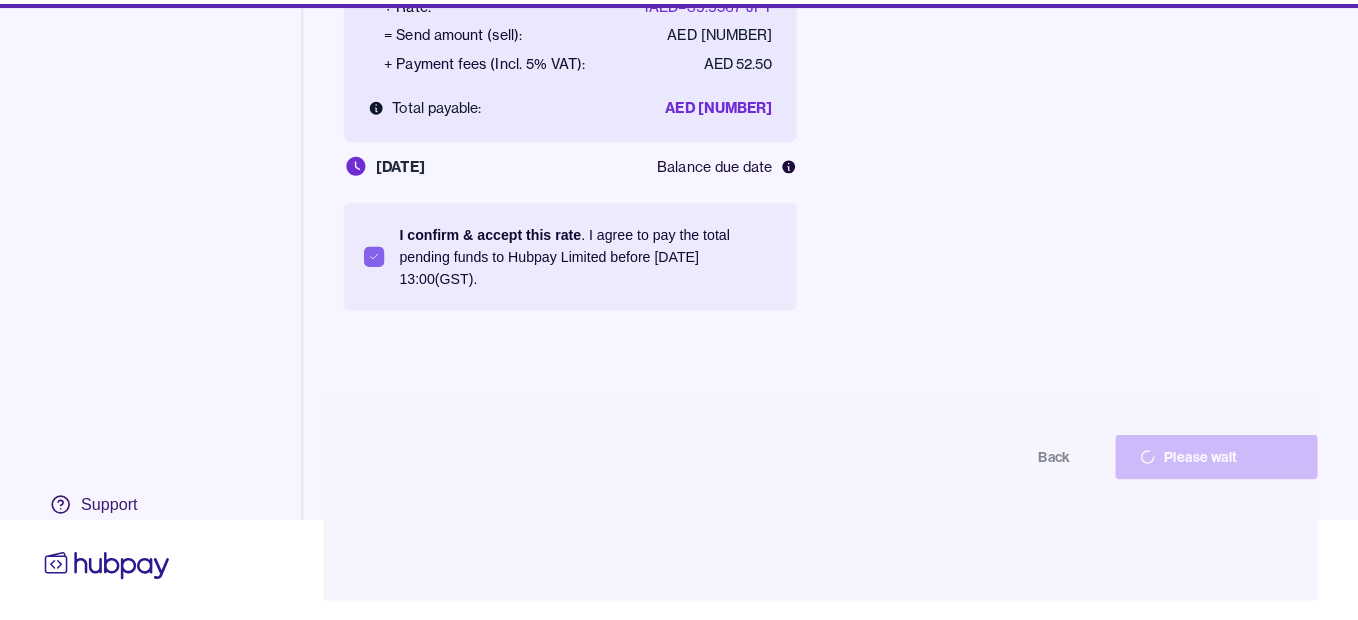 scroll, scrollTop: 80, scrollLeft: 0, axis: vertical 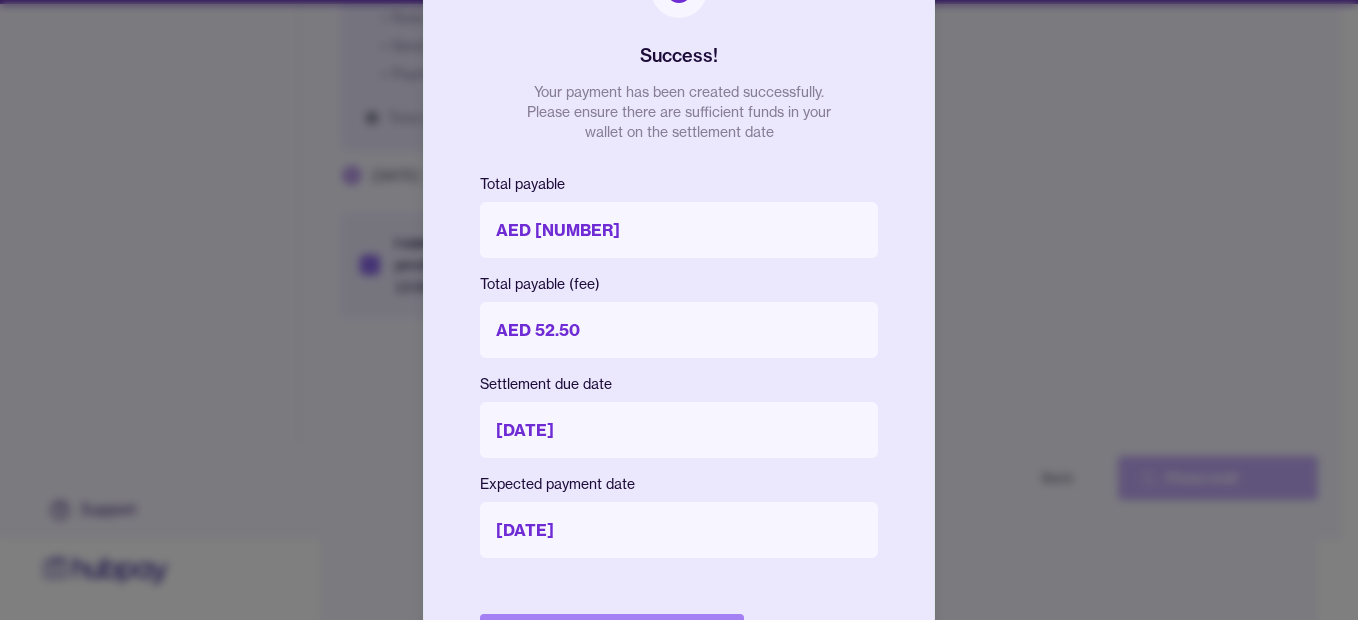 click on "Done" at bounding box center (612, 636) 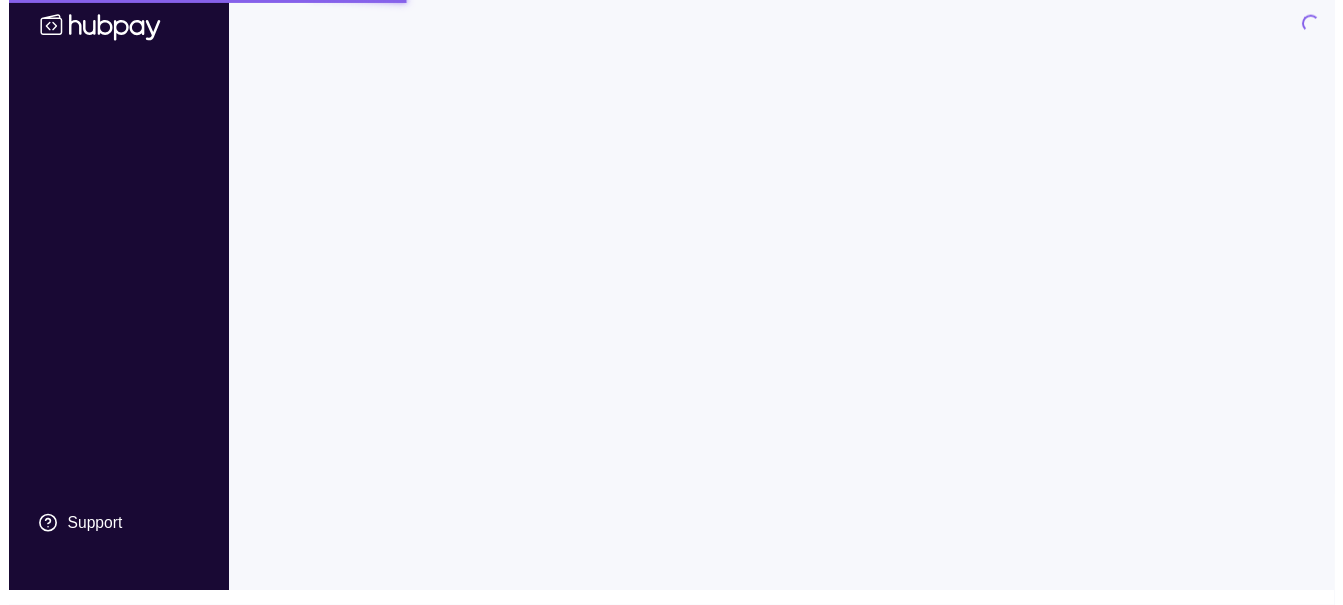 scroll, scrollTop: 0, scrollLeft: 0, axis: both 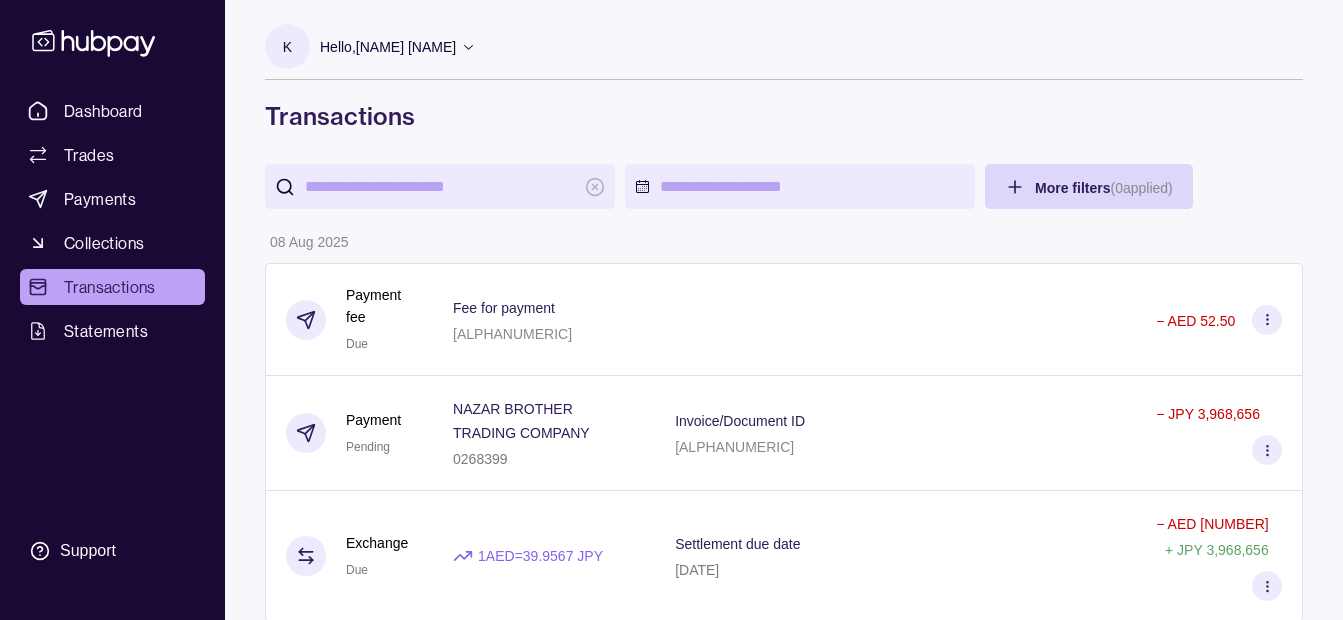click on "Dashboard Trades Payments Collections Transactions Statements" at bounding box center (112, 221) 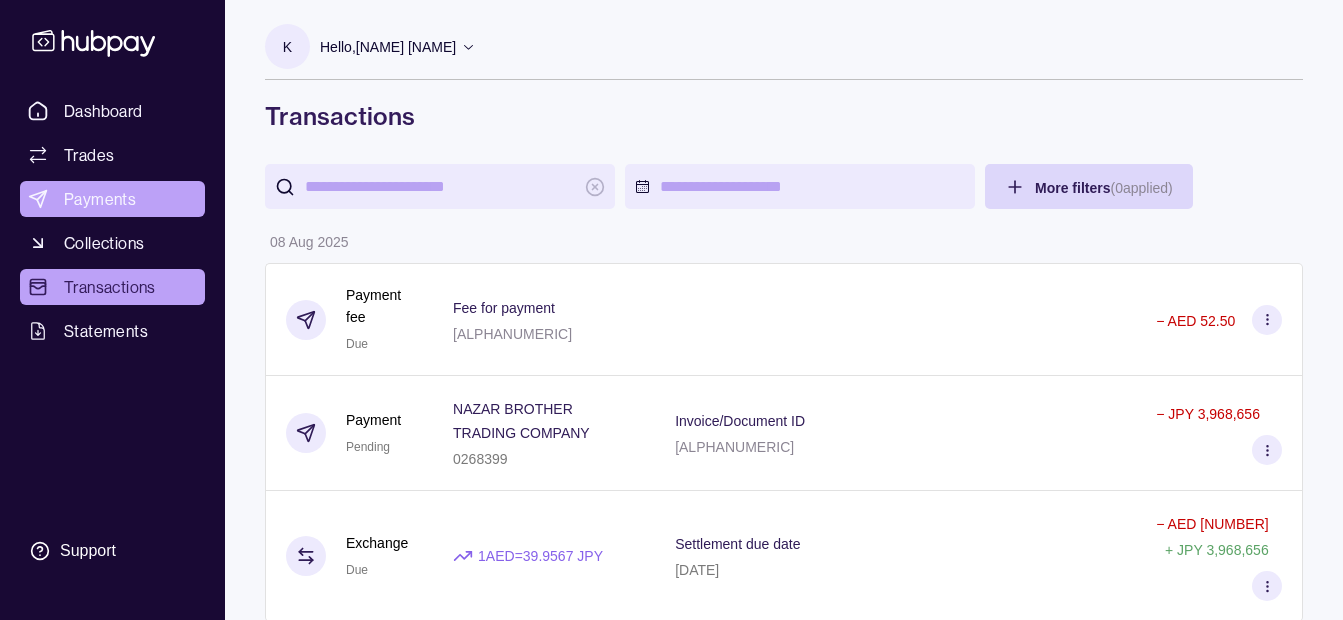 click on "Payments" at bounding box center (112, 199) 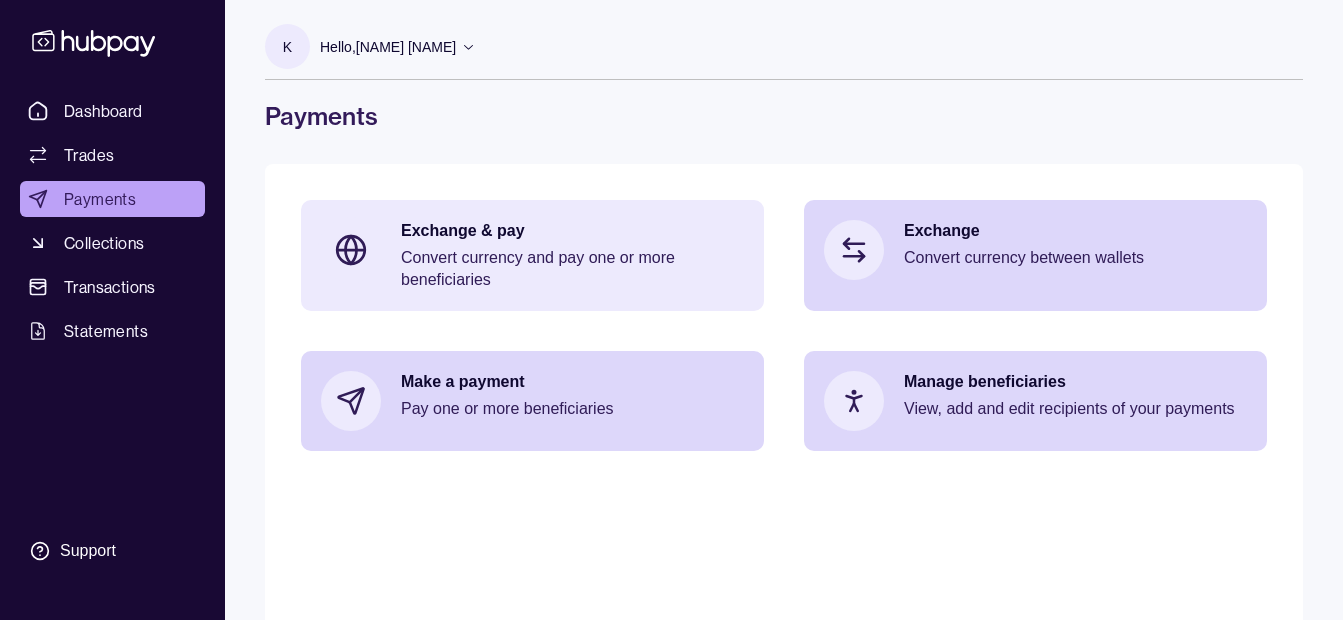 click on "Exchange & pay Convert currency and pay one or more beneficiaries" at bounding box center [532, 255] 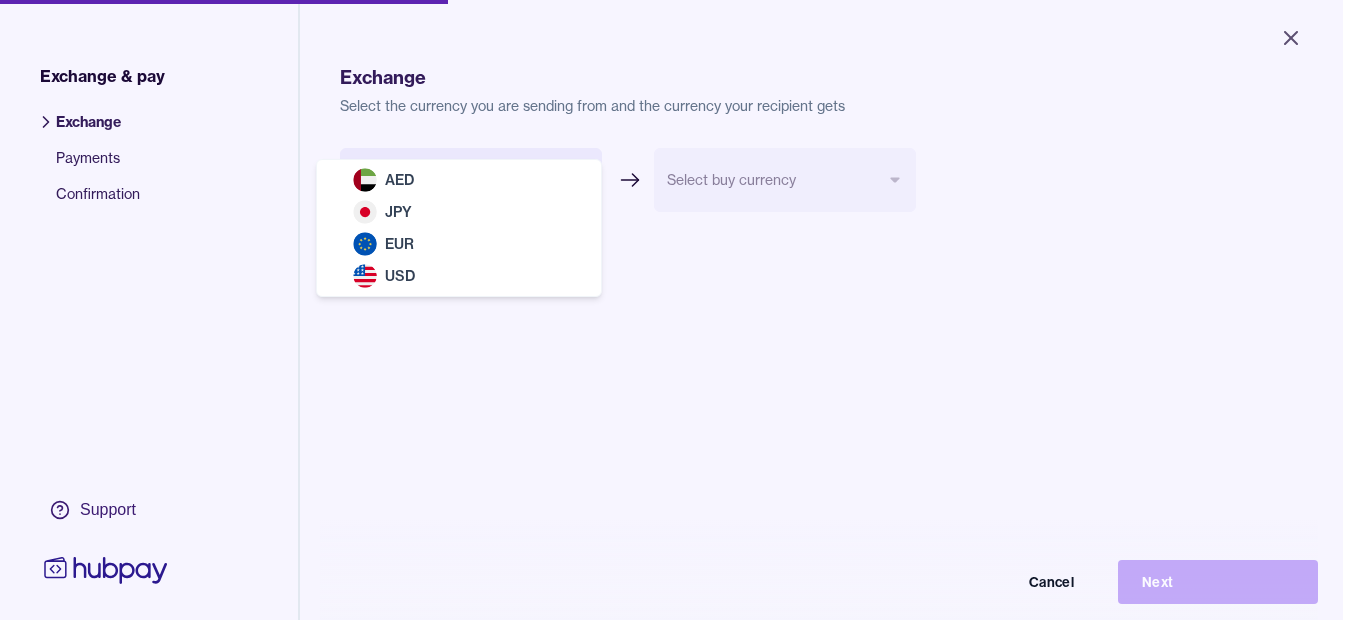click on "Close Exchange & pay Exchange Payments Confirmation Support Exchange Select the currency you are sending from and the currency your recipient gets Select sell currency *** *** *** *** Select buy currency Cancel Next Exchange & pay | Hubpay AED JPY EUR USD" at bounding box center (671, 310) 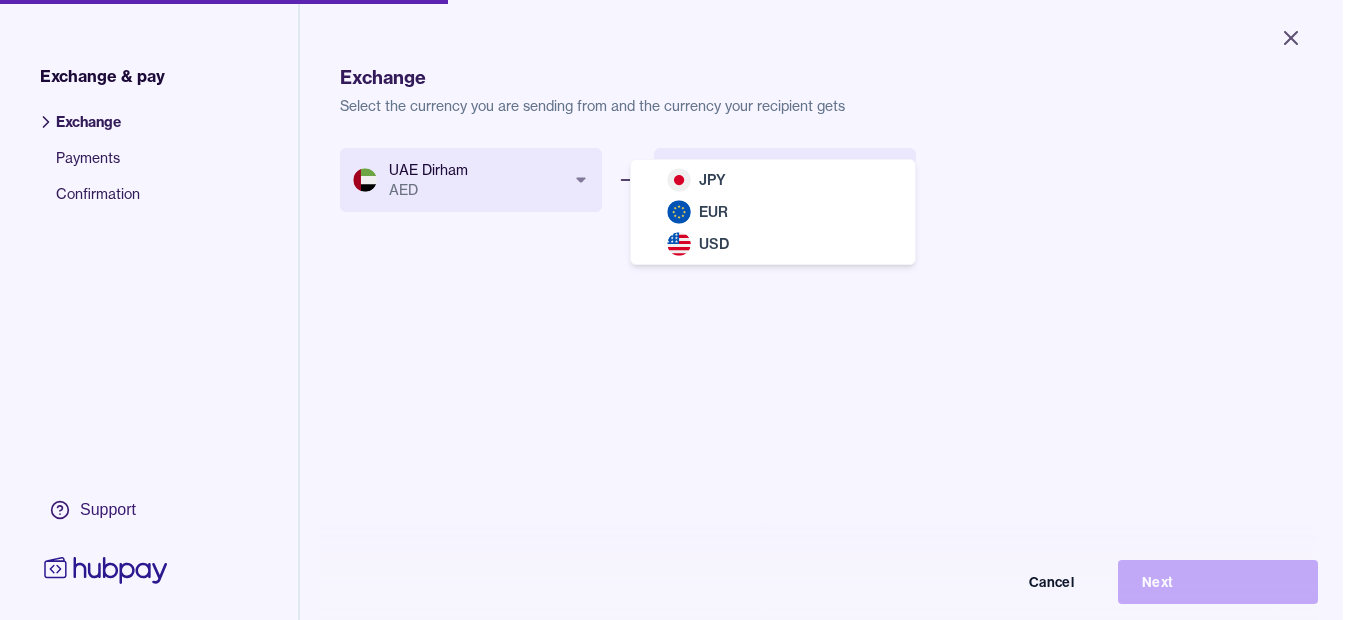 click on "Close Exchange & pay Exchange Payments Confirmation Support Exchange Select the currency you are sending from and the currency your recipient gets UAE Dirham AED *** *** *** *** Select buy currency *** *** *** Cancel Next Exchange & pay | Hubpay JPY EUR USD" at bounding box center [671, 310] 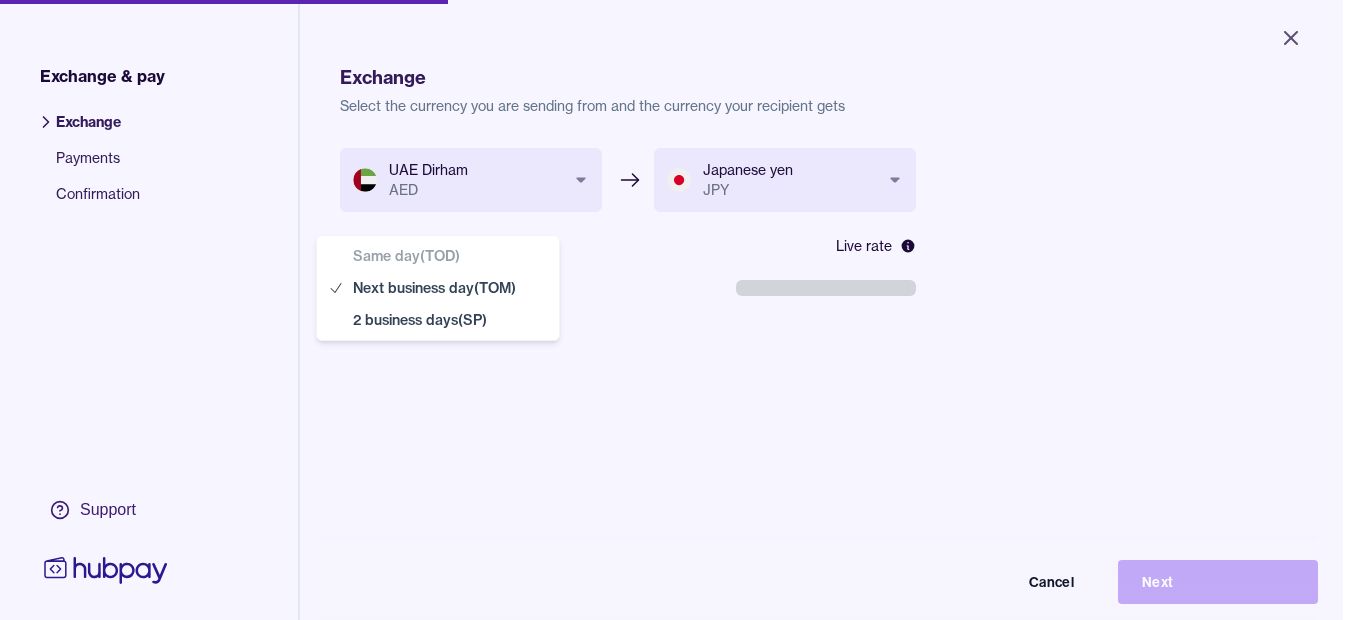 click on "**********" at bounding box center [671, 310] 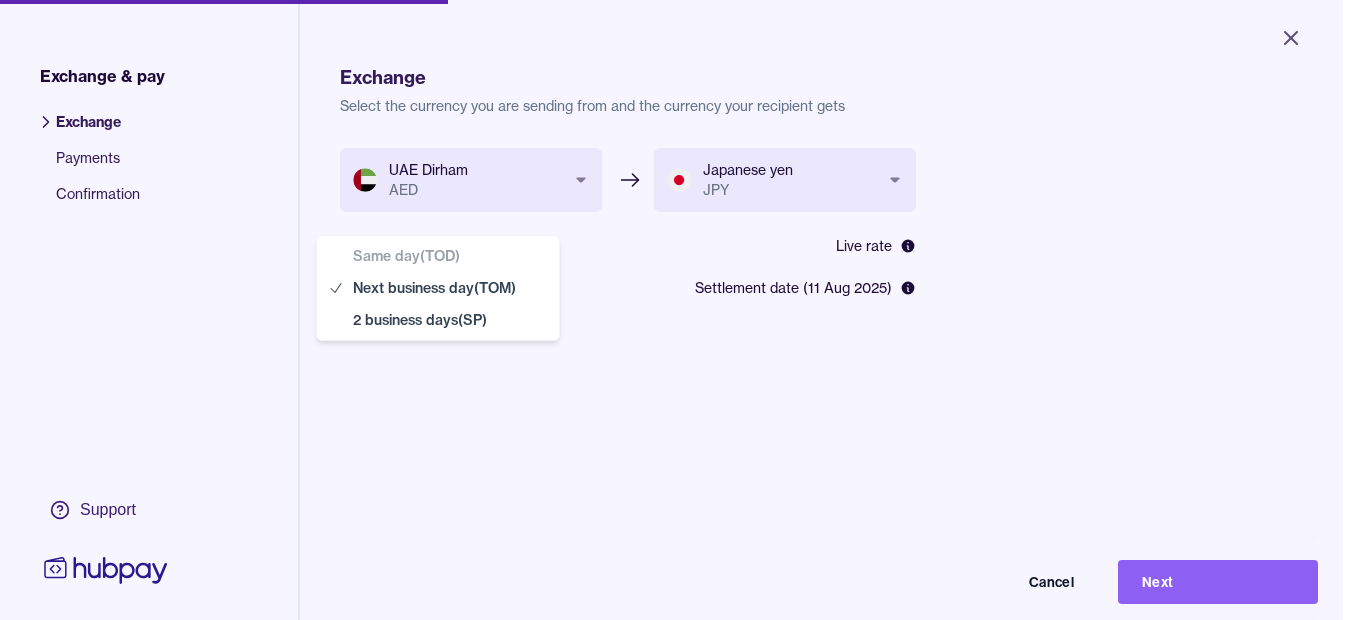select on "**" 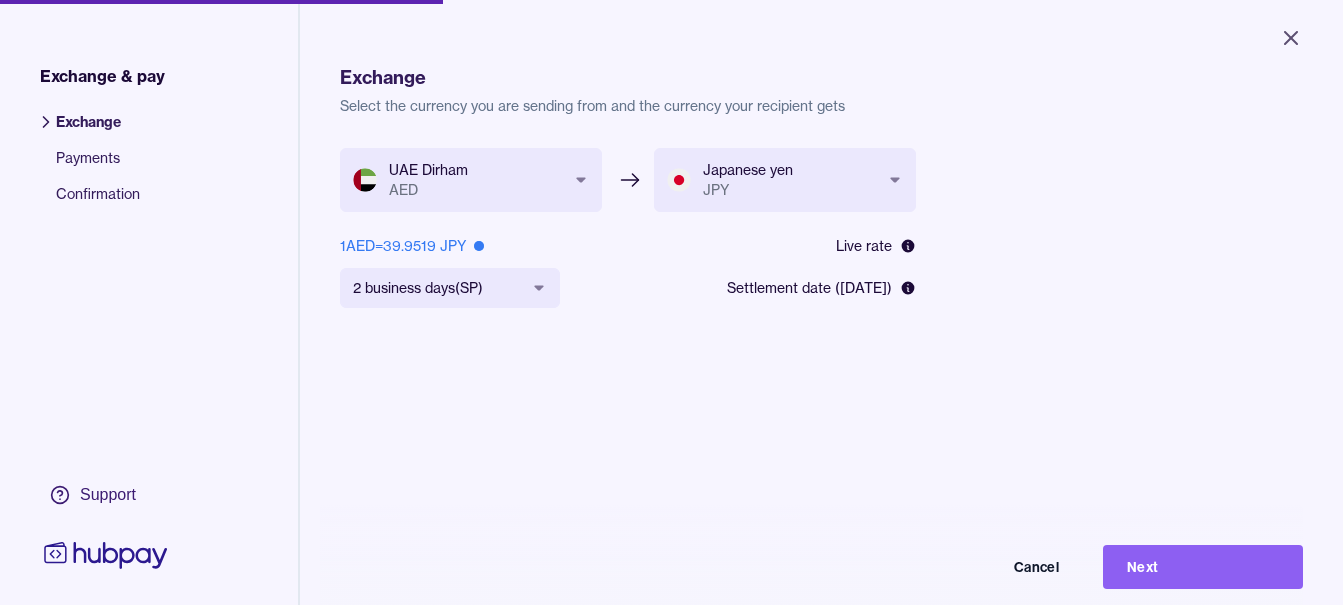 click on "Next" at bounding box center (1203, 567) 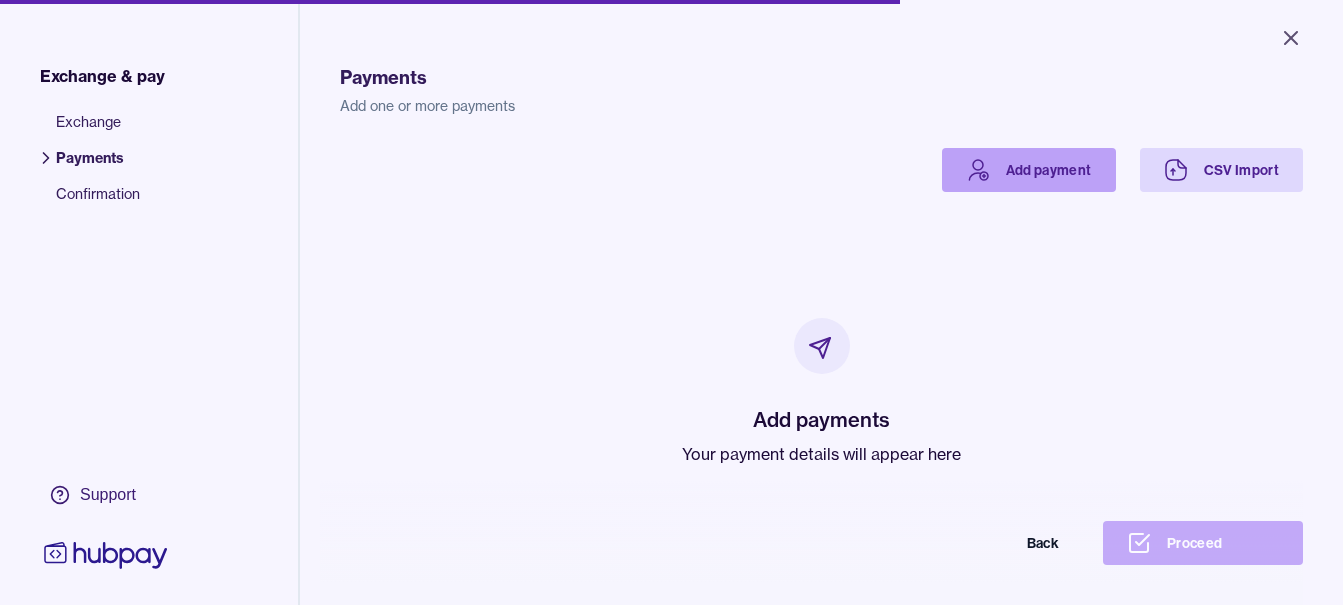 click 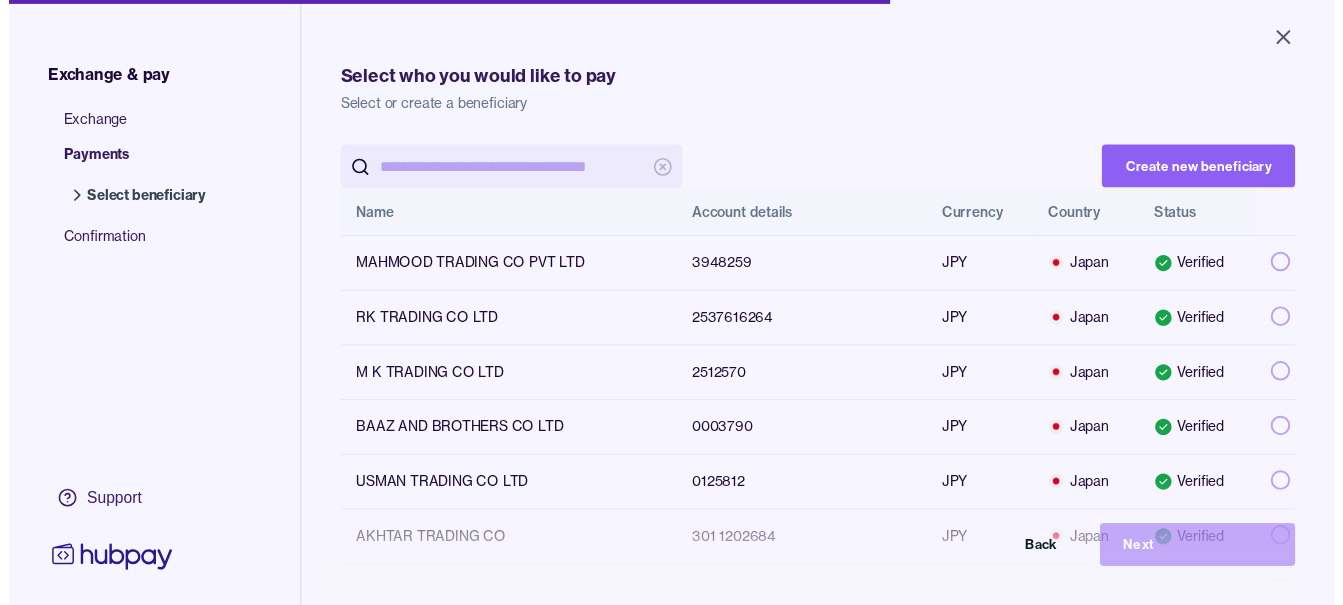 scroll, scrollTop: 0, scrollLeft: 0, axis: both 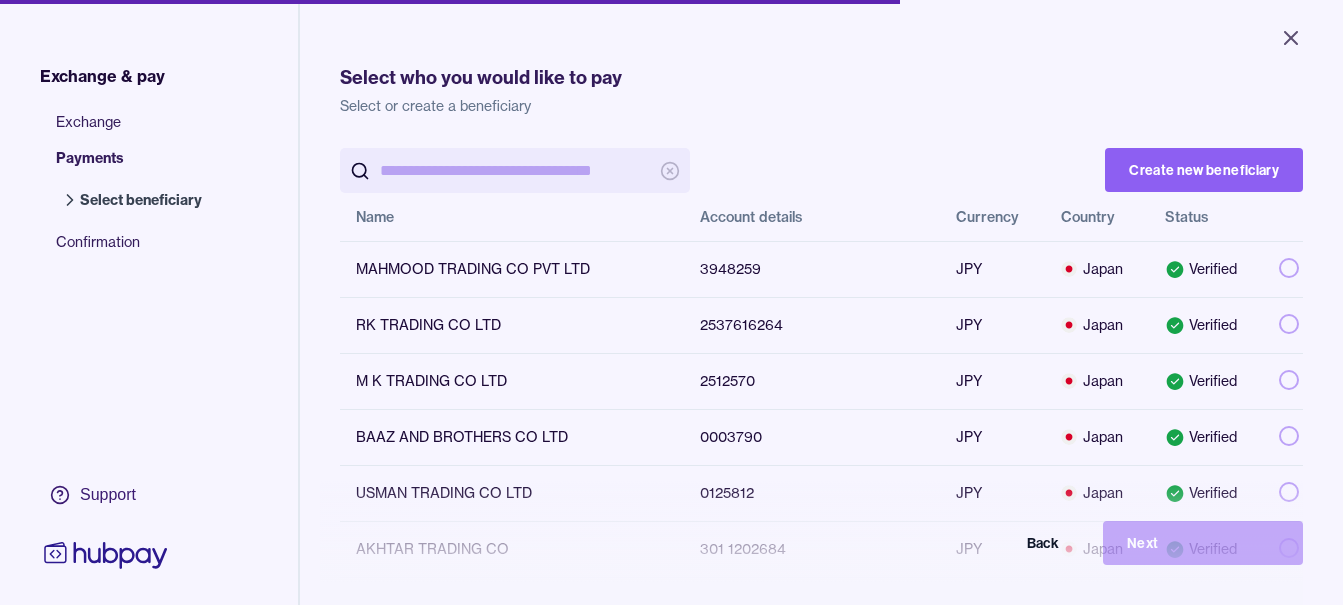 click at bounding box center (515, 170) 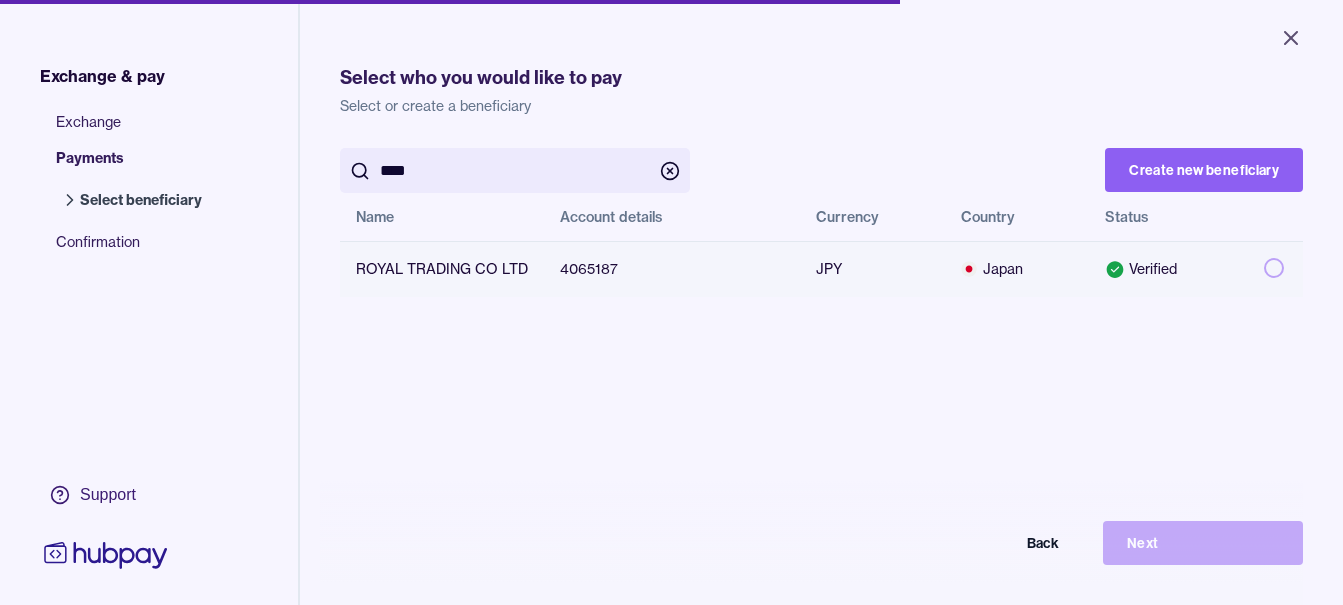 type on "****" 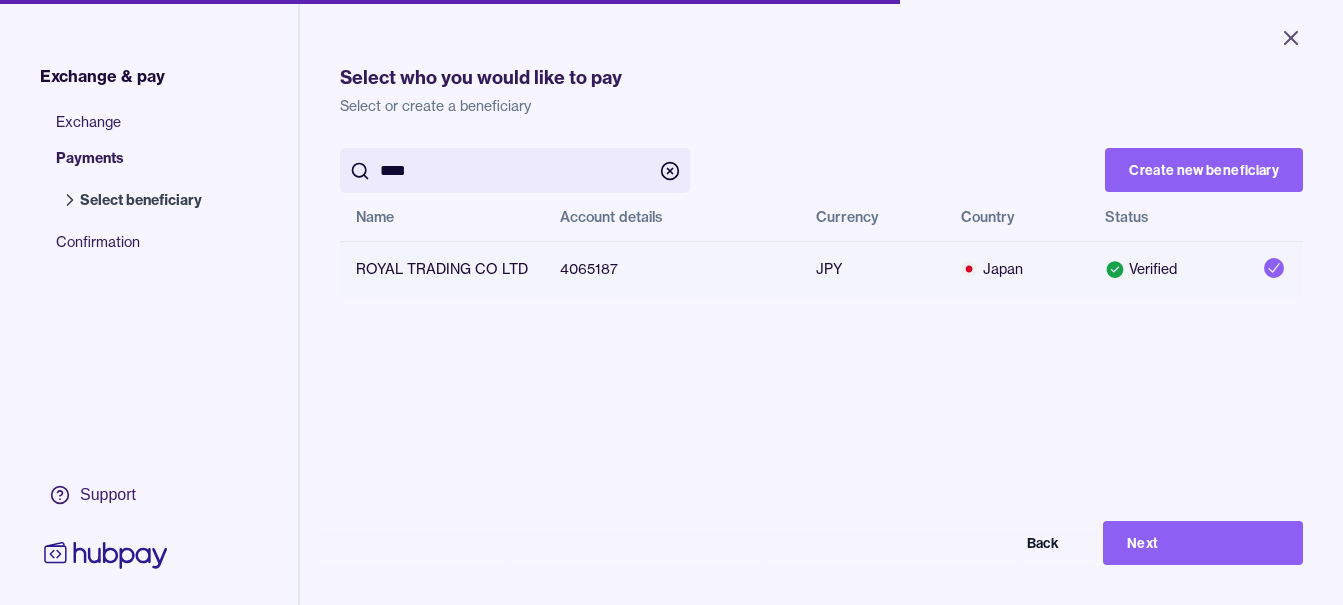 click on "Next" at bounding box center [1203, 543] 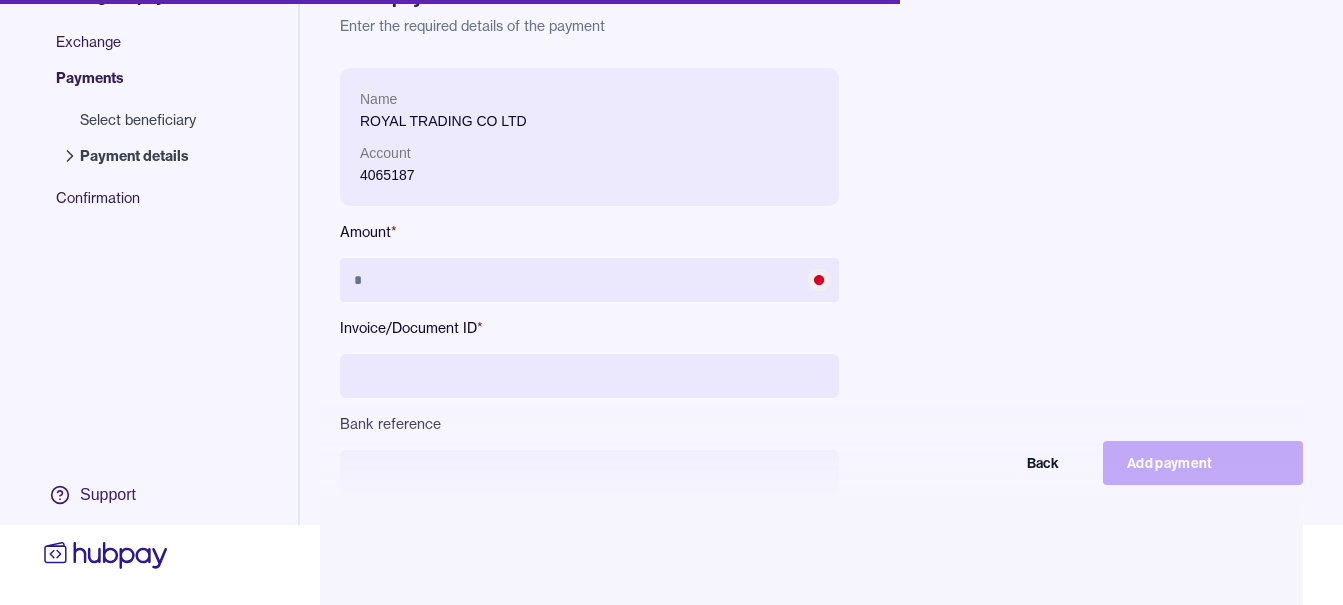 scroll, scrollTop: 95, scrollLeft: 0, axis: vertical 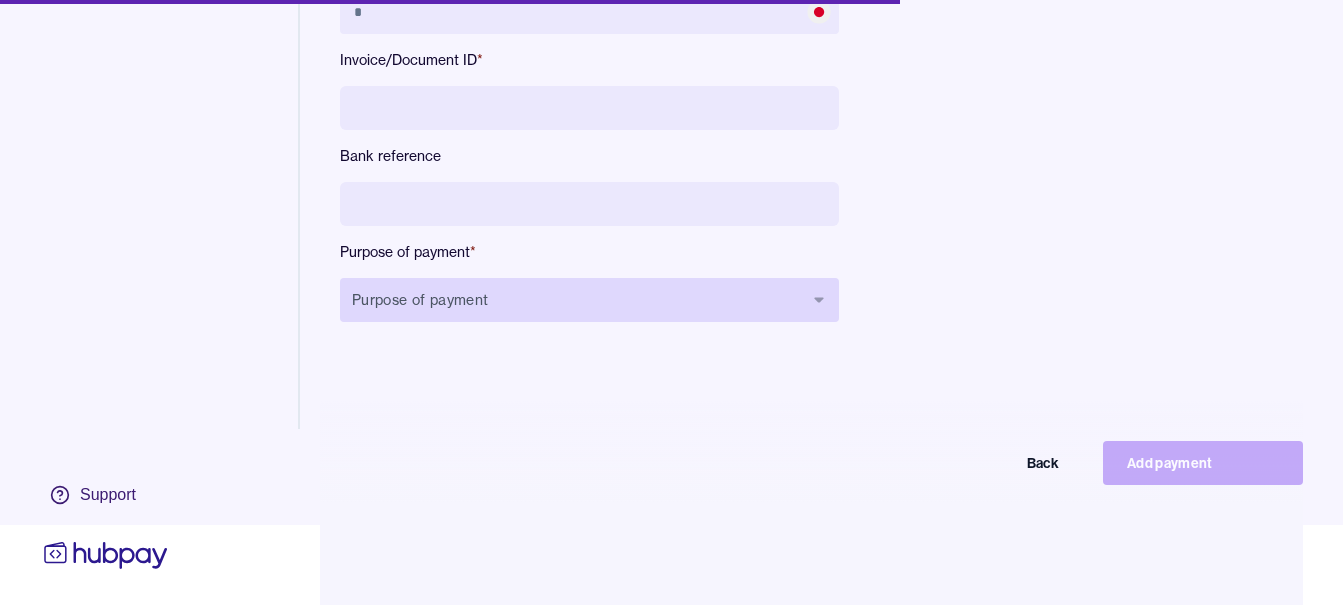 click on "Purpose of payment" at bounding box center (589, 300) 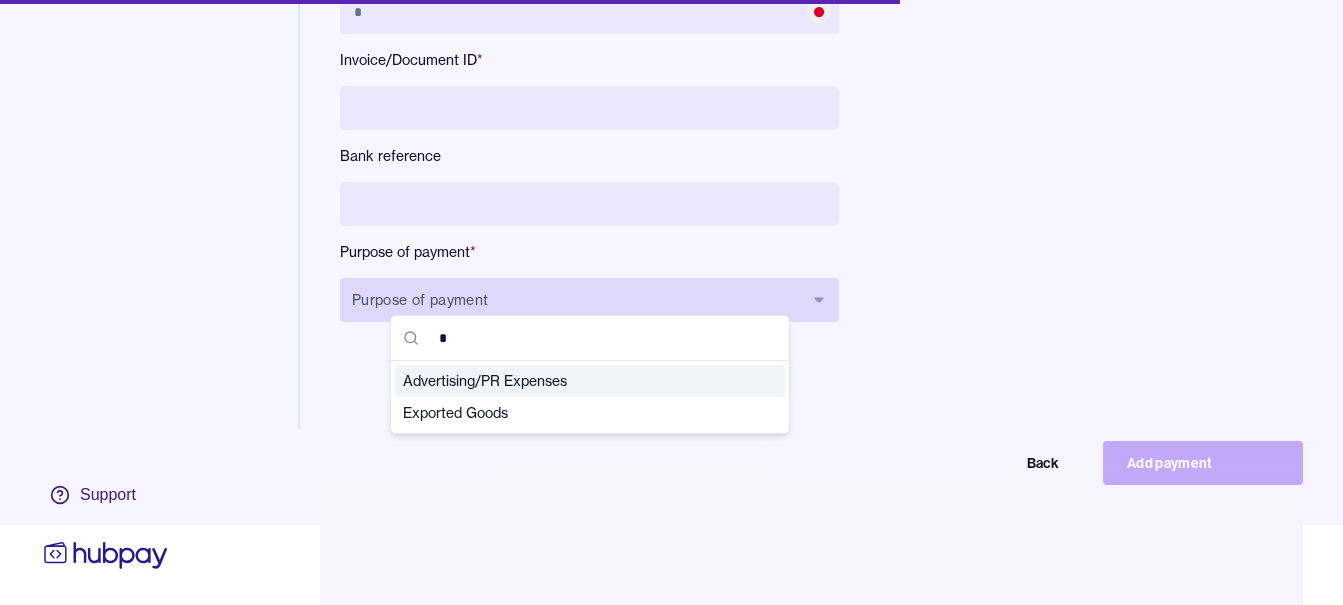 type on "**" 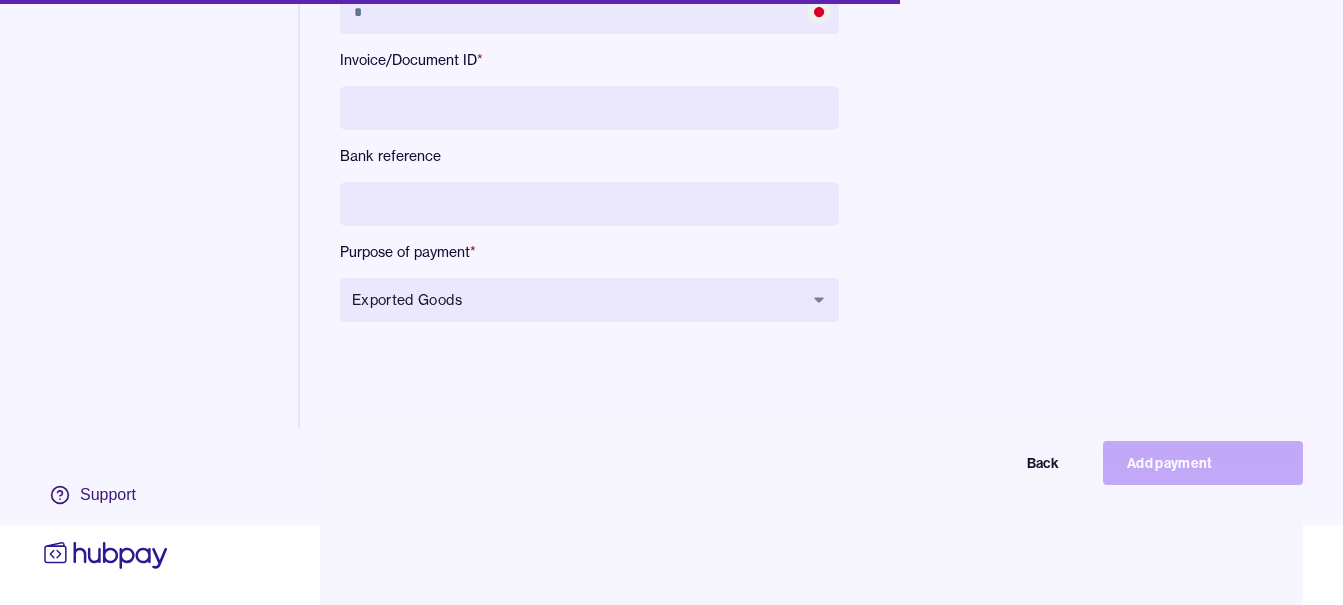 click at bounding box center [589, 204] 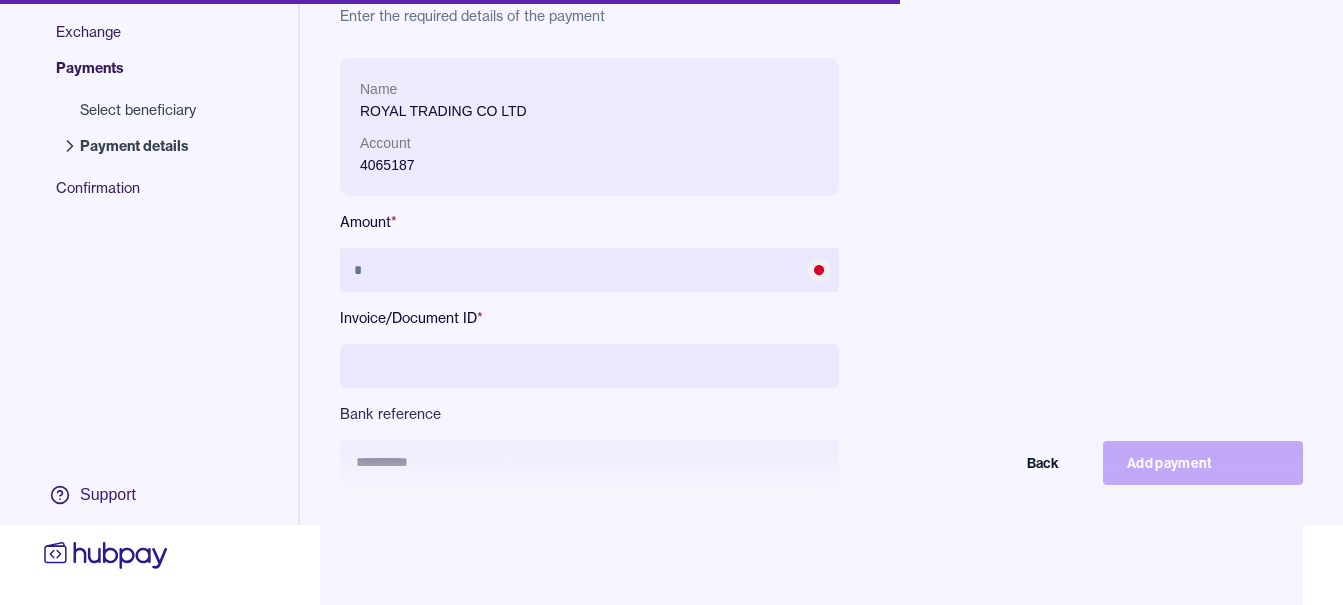 scroll, scrollTop: 0, scrollLeft: 0, axis: both 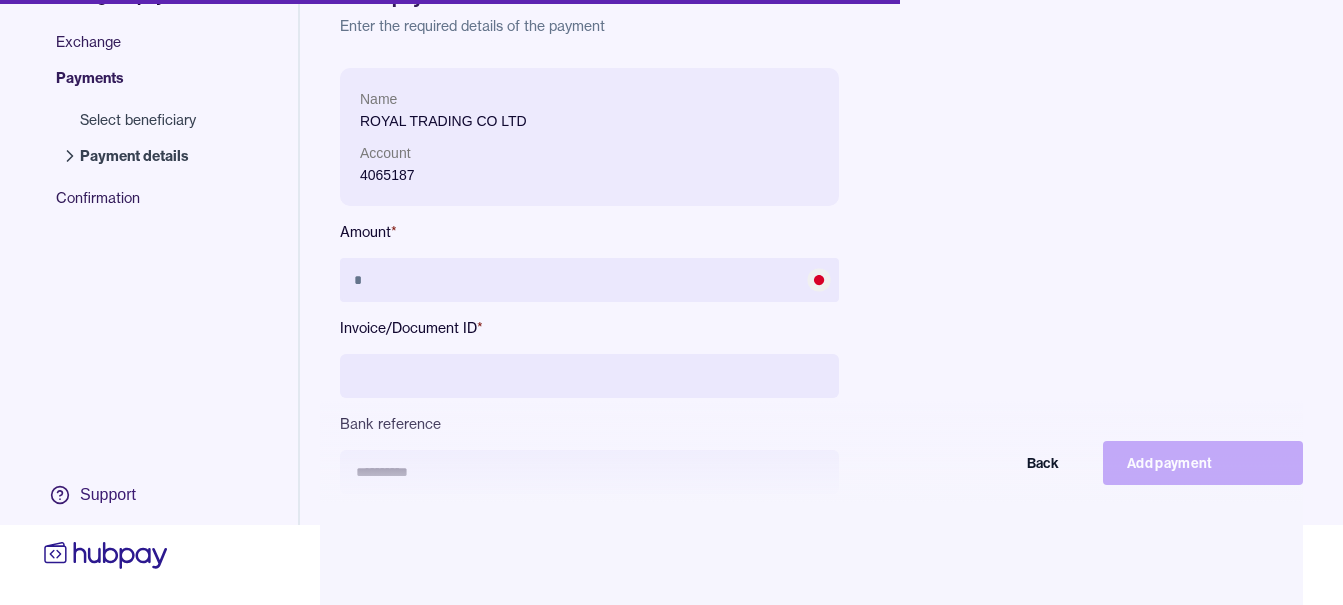 drag, startPoint x: 471, startPoint y: 453, endPoint x: 429, endPoint y: 453, distance: 42 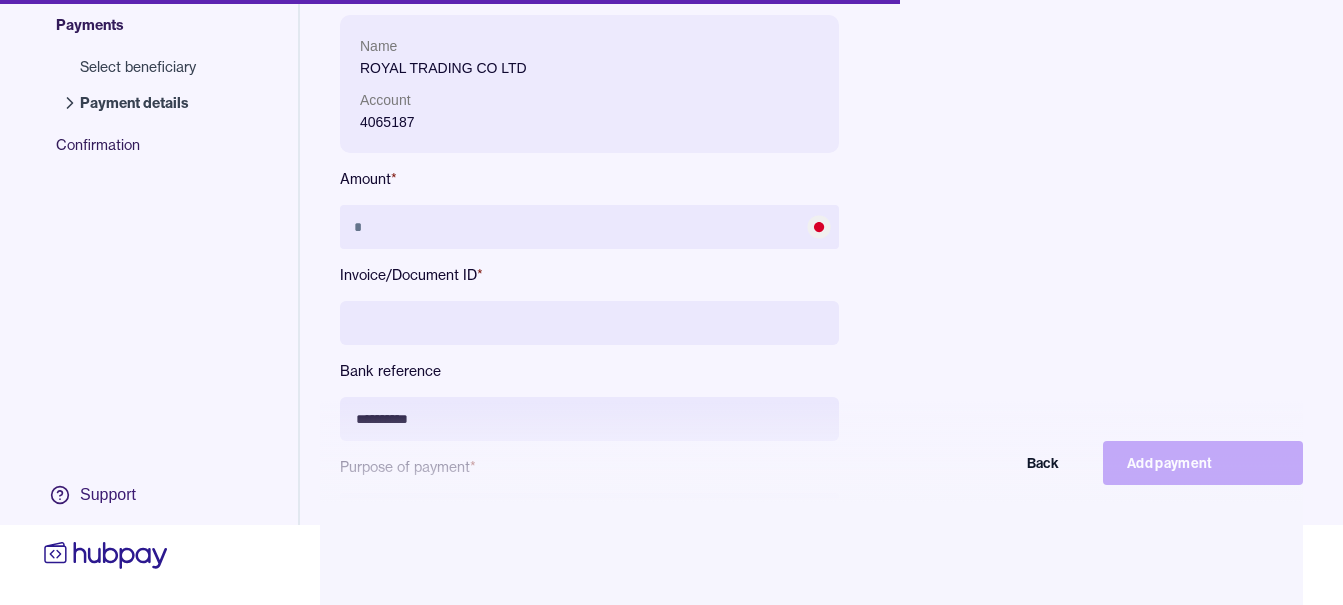scroll, scrollTop: 100, scrollLeft: 0, axis: vertical 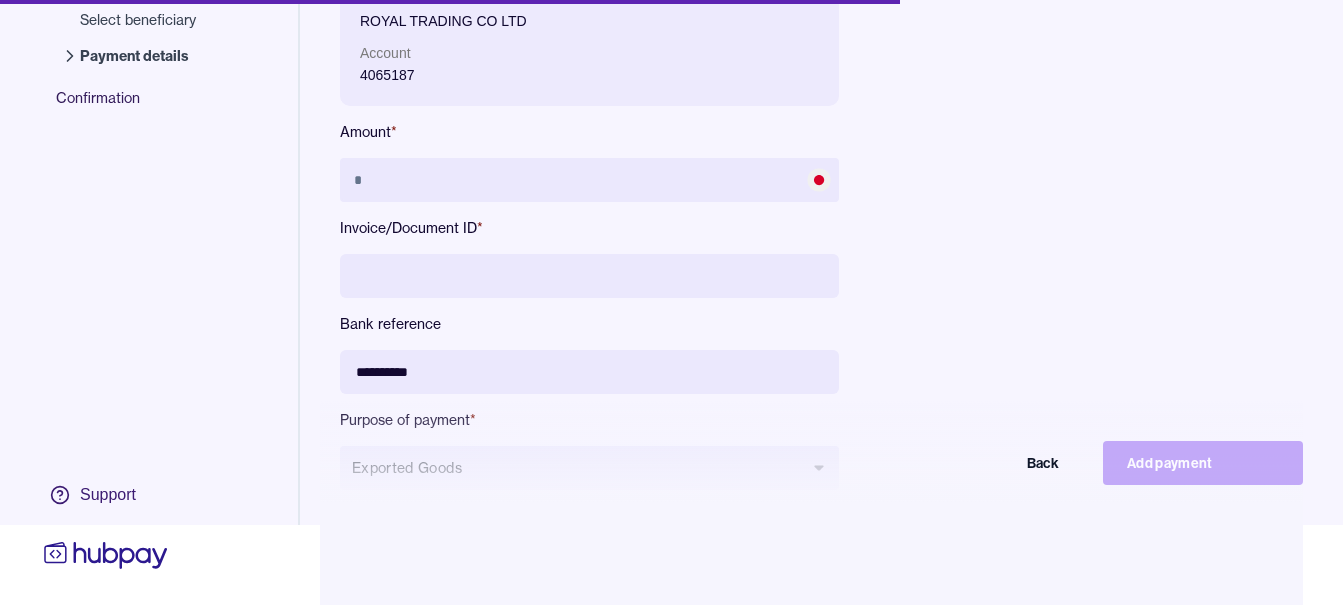 drag, startPoint x: 378, startPoint y: 354, endPoint x: 567, endPoint y: 361, distance: 189.12958 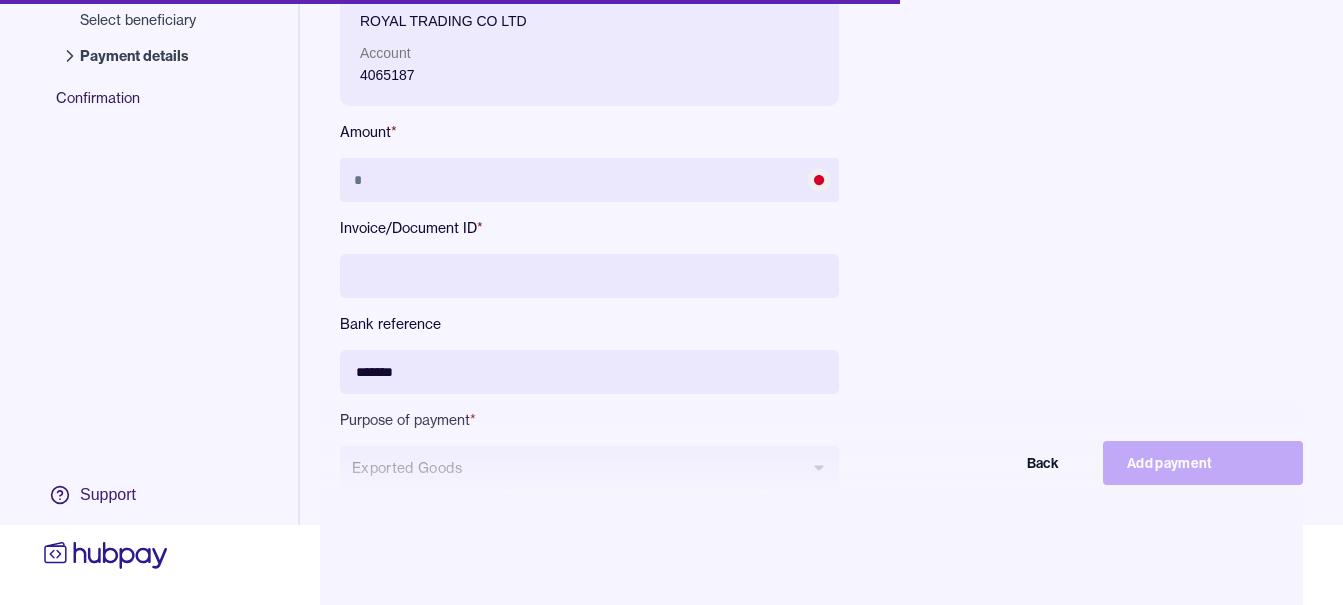 type on "*******" 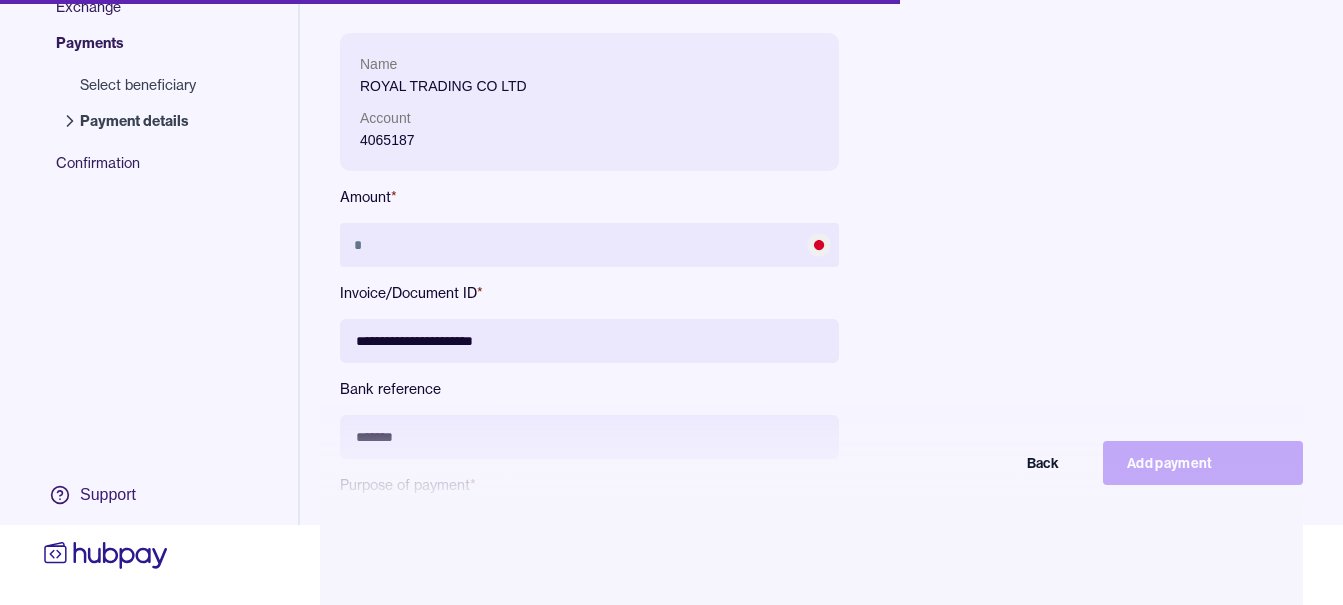 scroll, scrollTop: 0, scrollLeft: 0, axis: both 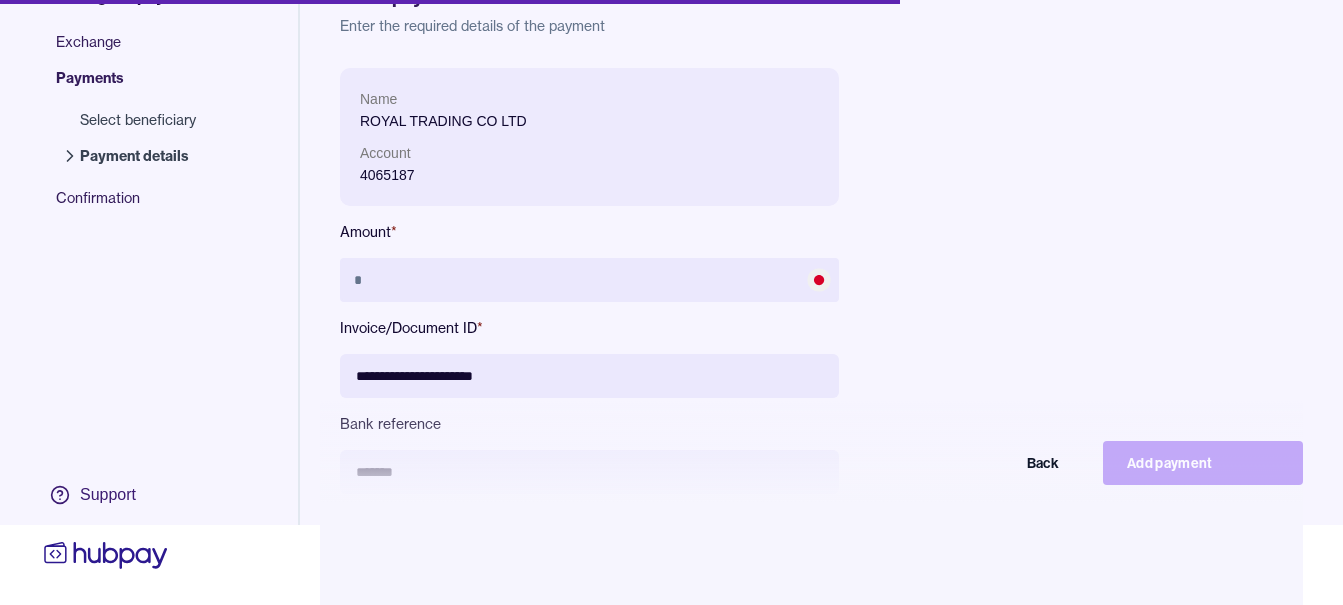 type on "**********" 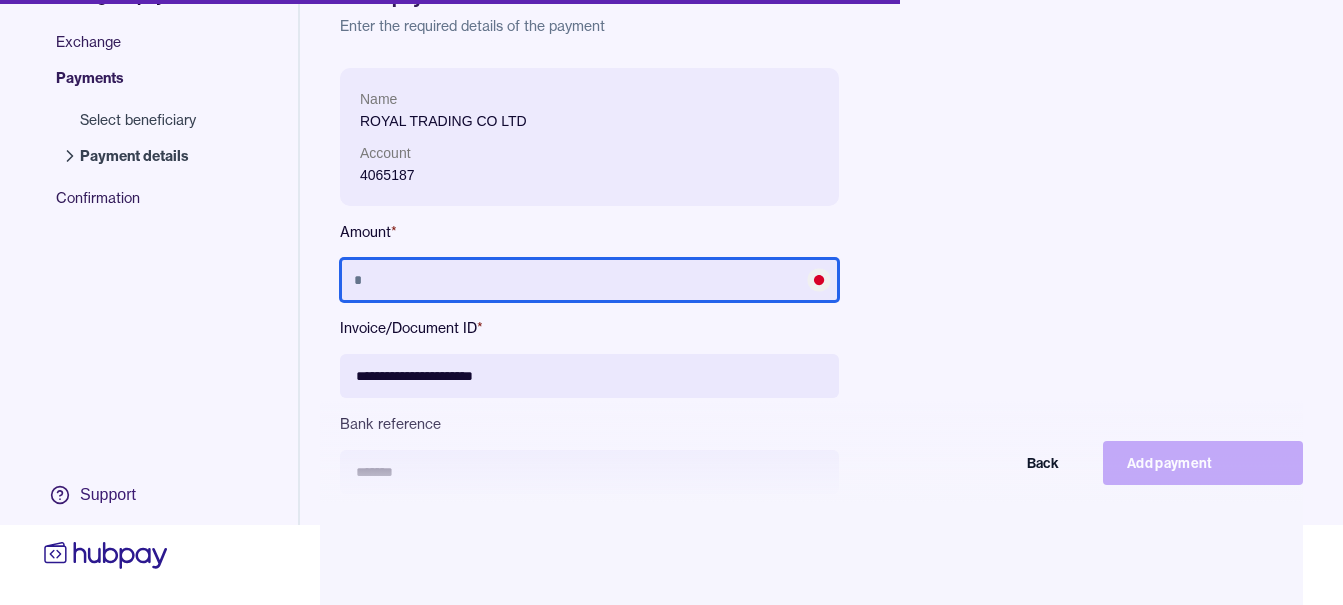 click at bounding box center [589, 280] 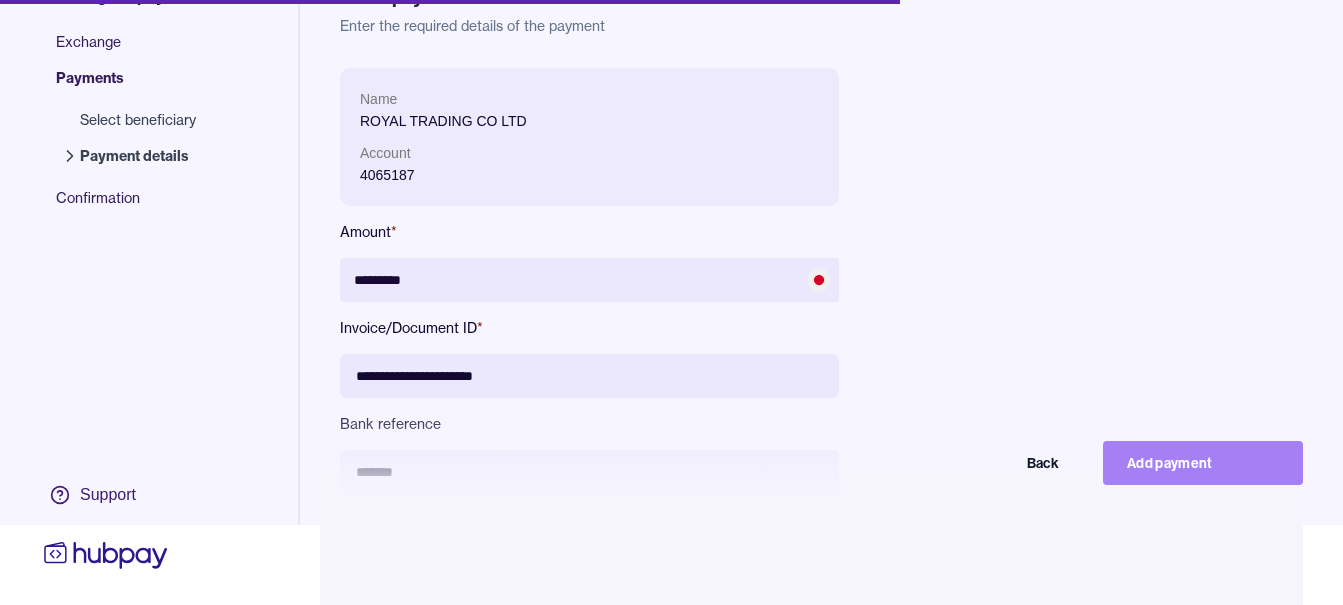click on "Add payment" at bounding box center [1203, 463] 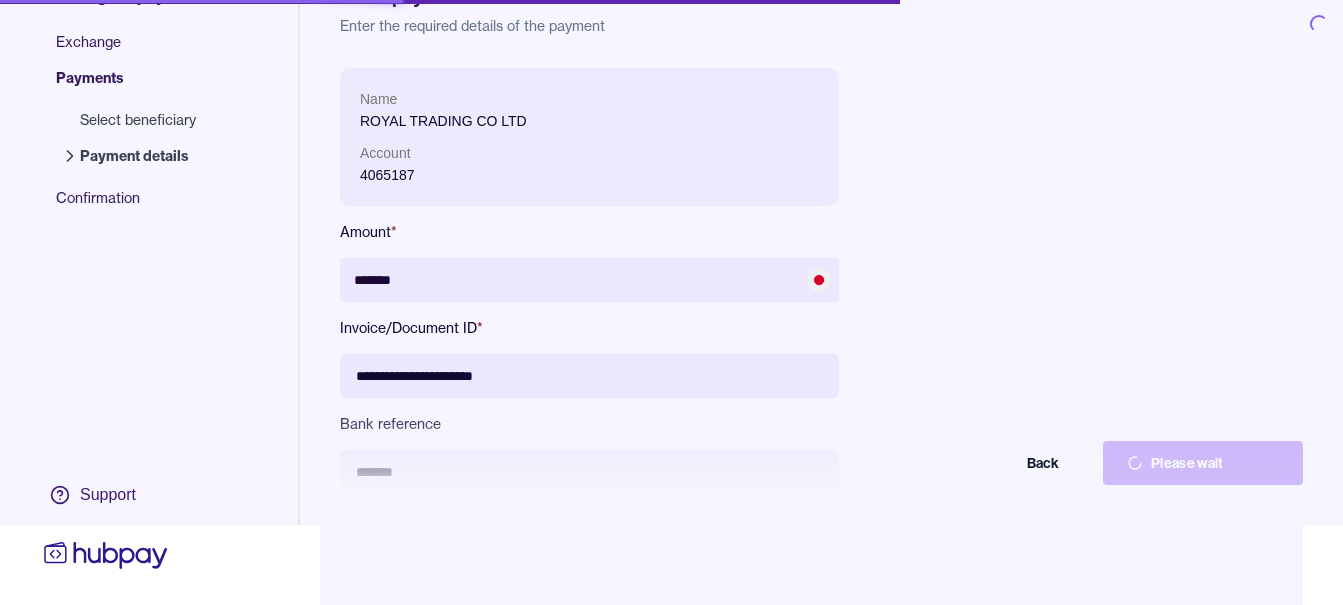 scroll, scrollTop: 0, scrollLeft: 0, axis: both 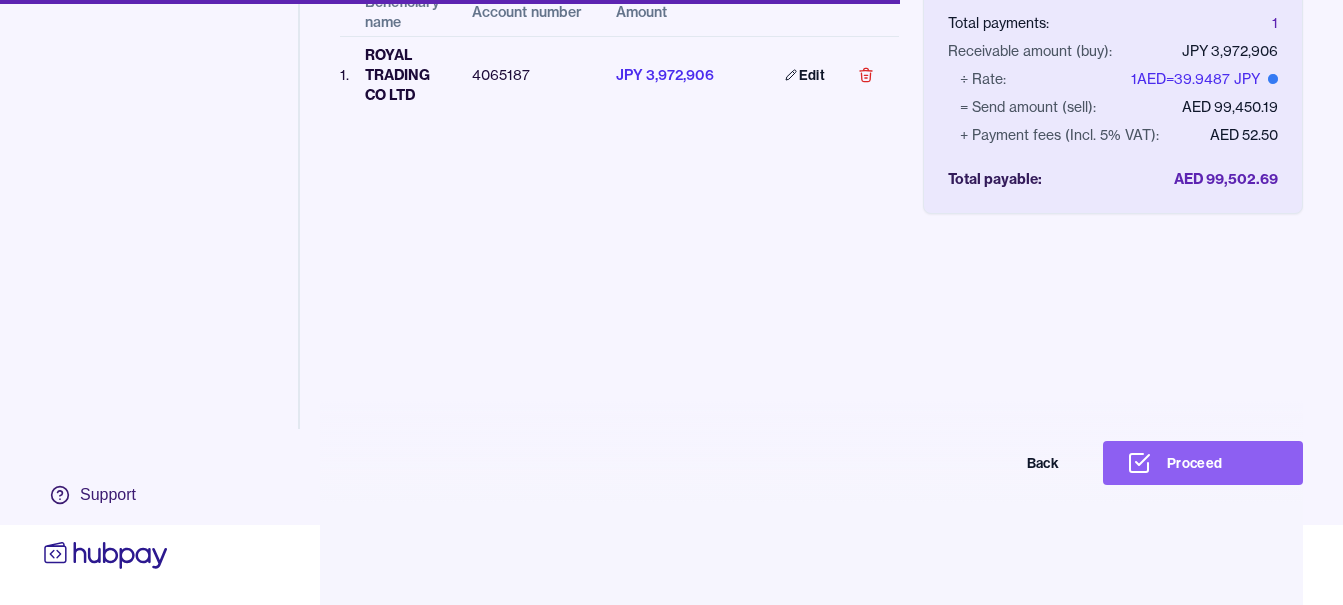 click on "Exchange & pay Exchange Payments Confirmation Support Payments Add one or more payments Add payment CSV Import Beneficiary name Account number Amount 1 . ROYAL TRADING CO LTD 4065187 JPY 3,972,906 Edit Total payments: 1 Receivable amount (buy): JPY 3,972,906 ÷ Rate: 1  AED  =  39.9487   JPY = Send amount (sell): AED 99,450.19 + Payment fees (Incl. 5% VAT): AED 52.50 Total payable: AED 99,502.69 Back Proceed" at bounding box center [671, 222] 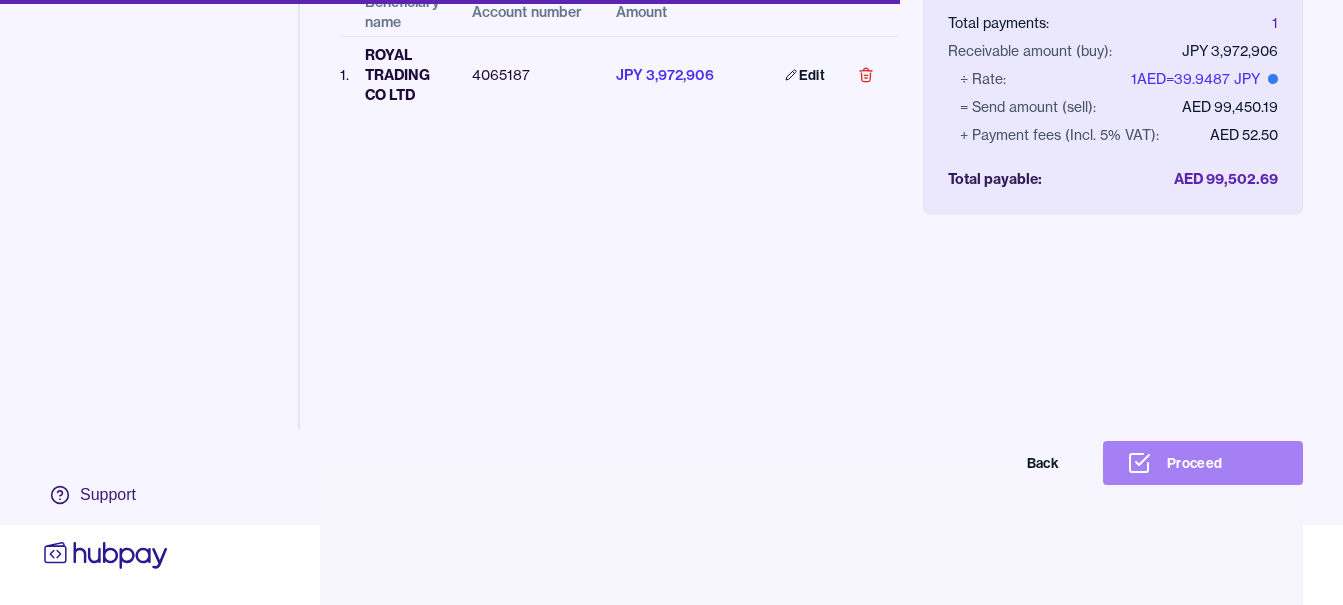 click on "Proceed" at bounding box center [1203, 463] 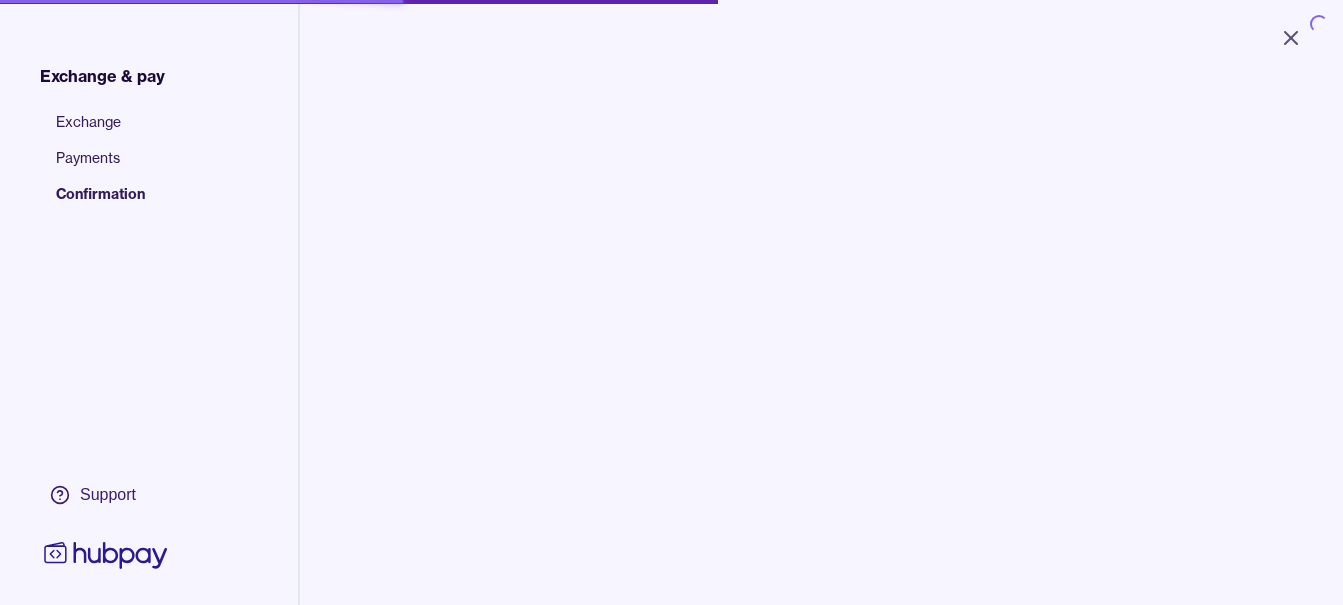 scroll, scrollTop: 0, scrollLeft: 0, axis: both 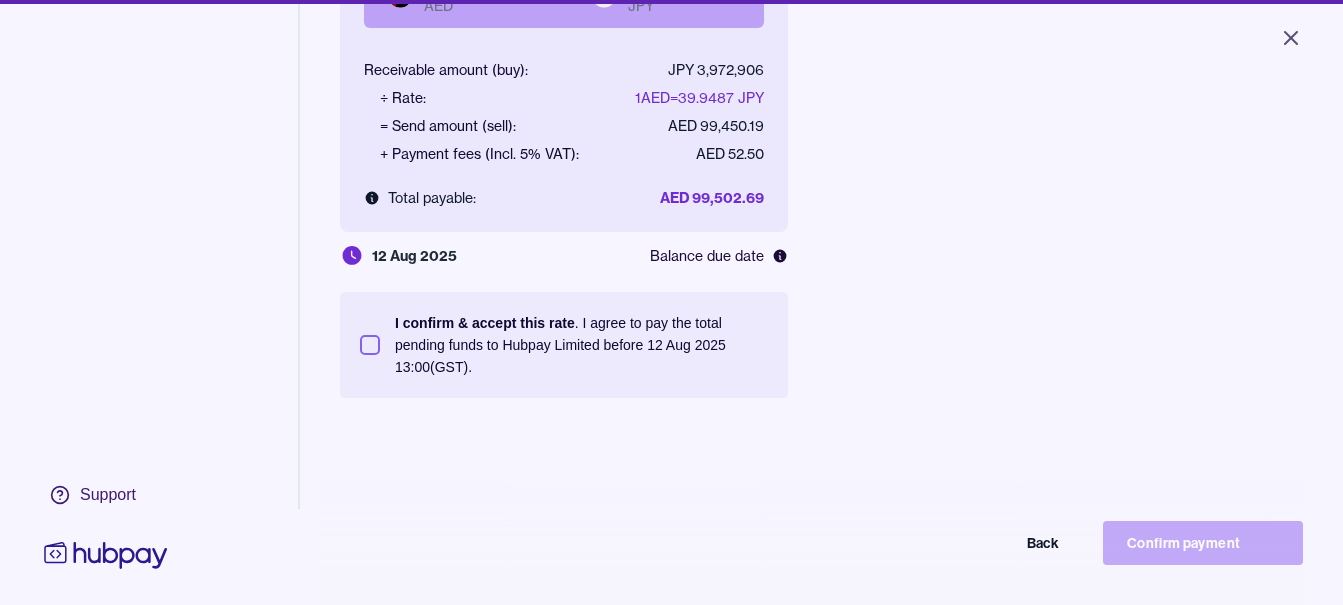 click on "I confirm & accept this rate . I agree to pay the total pending funds to Hubpay Limited before   12 Aug 2025   13:00  (GST)." at bounding box center (581, 345) 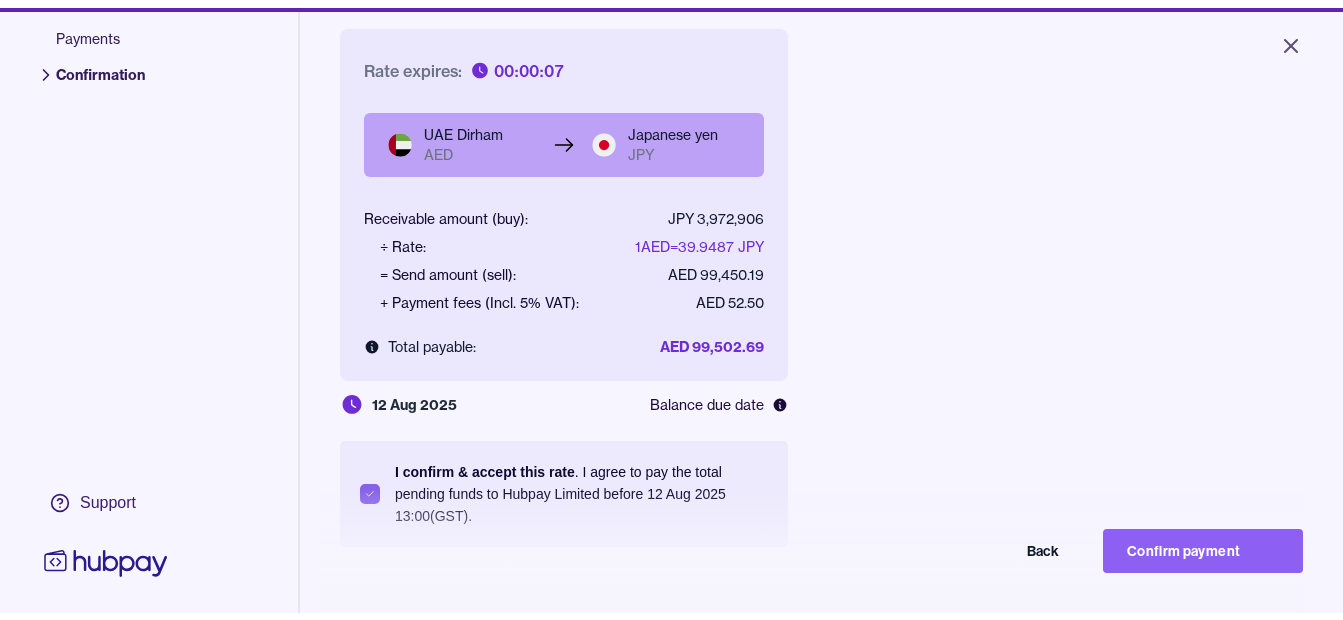 scroll, scrollTop: 268, scrollLeft: 0, axis: vertical 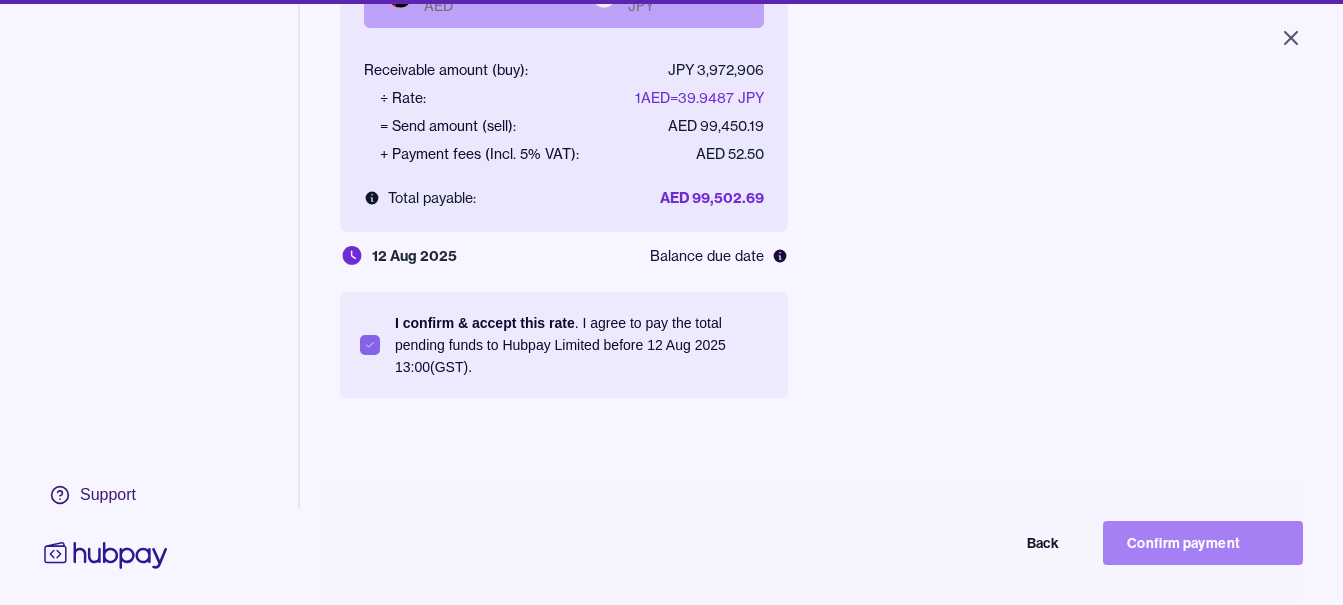 click on "Confirm payment" at bounding box center (1203, 543) 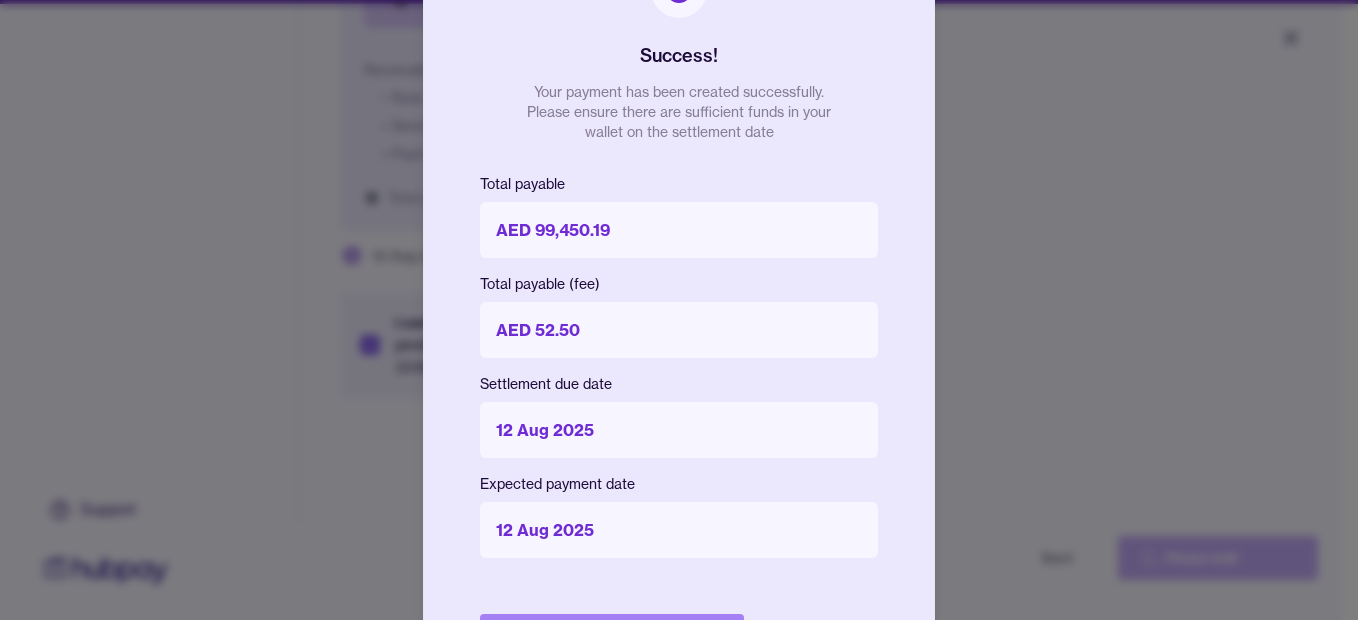 click on "Done" at bounding box center (612, 636) 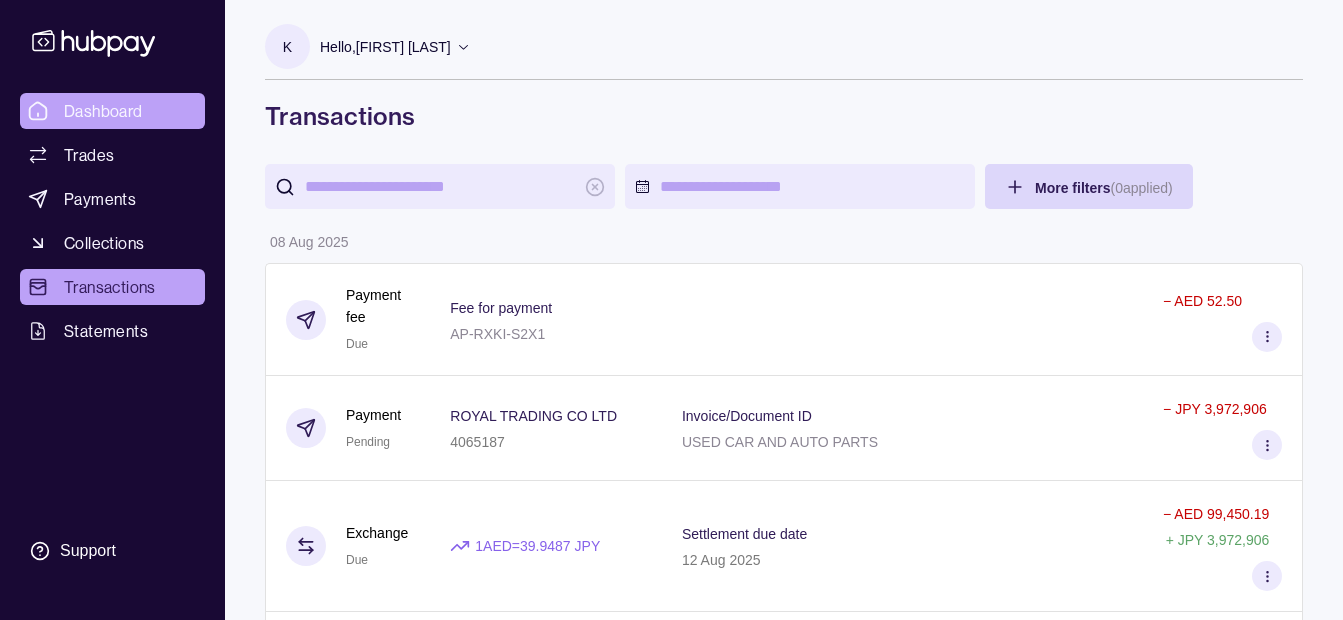 click on "Dashboard" at bounding box center (103, 111) 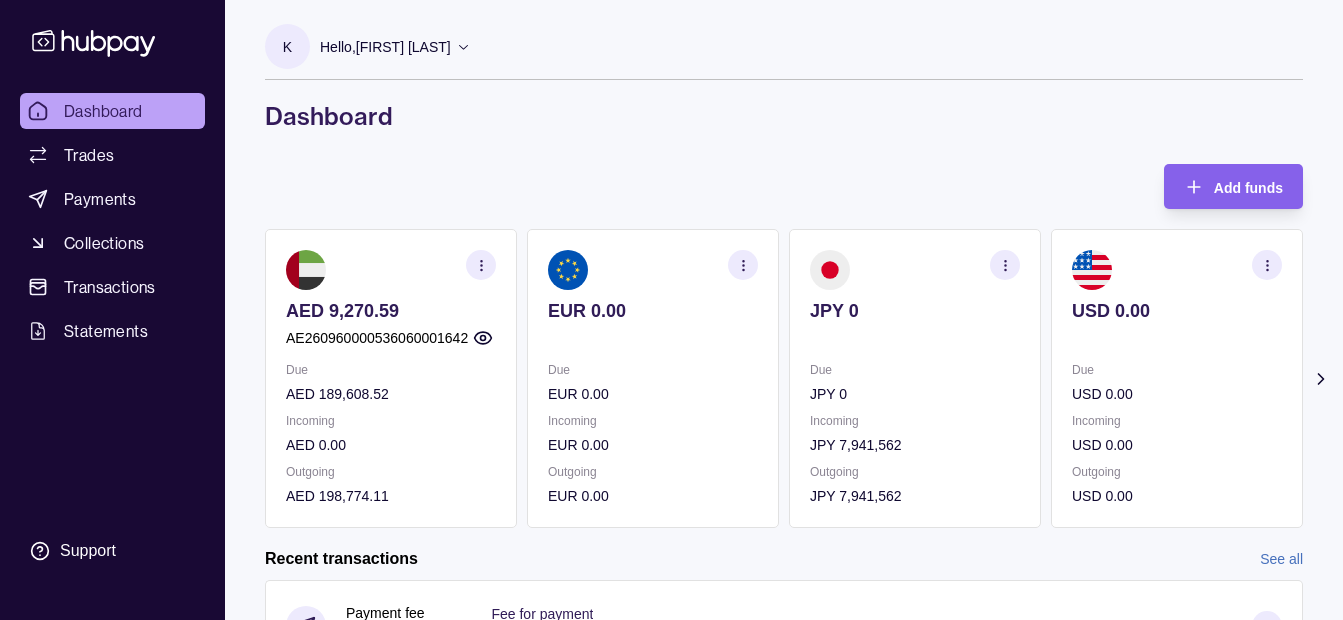 click on "Hello,  Khalid Khan Rahmat Gul" at bounding box center [395, 47] 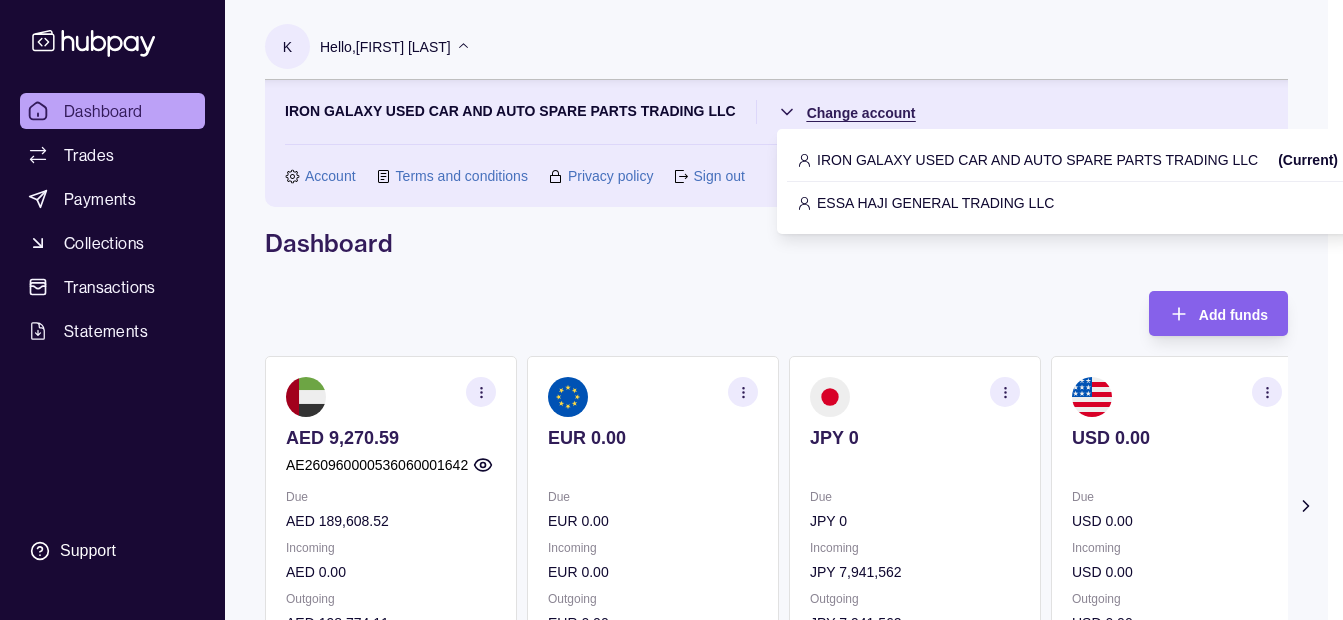 click on "Dashboard Trades Payments Collections Transactions Statements Support K Hello,  Khalid Khan Rahmat Gul   IRON GALAXY USED CAR AND AUTO SPARE PARTS TRADING LLC Change account Account Terms and conditions Privacy policy Sign out Dashboard Add funds AED 9,270.59 AE260960000536060001642 Due AED 189,608.52 Incoming AED 0.00 Outgoing AED 198,774.11 EUR 0.00                                                                                                               Due EUR 0.00 Incoming EUR 0.00 Outgoing EUR 0.00 JPY 0                                                                                                               Due JPY 0 Incoming JPY 7,941,562 Outgoing JPY 7,941,562 USD 0.00                                                                                                               Due USD 0.00 Incoming USD 0.00 Outgoing USD 0.00 Amount" at bounding box center [671, 613] 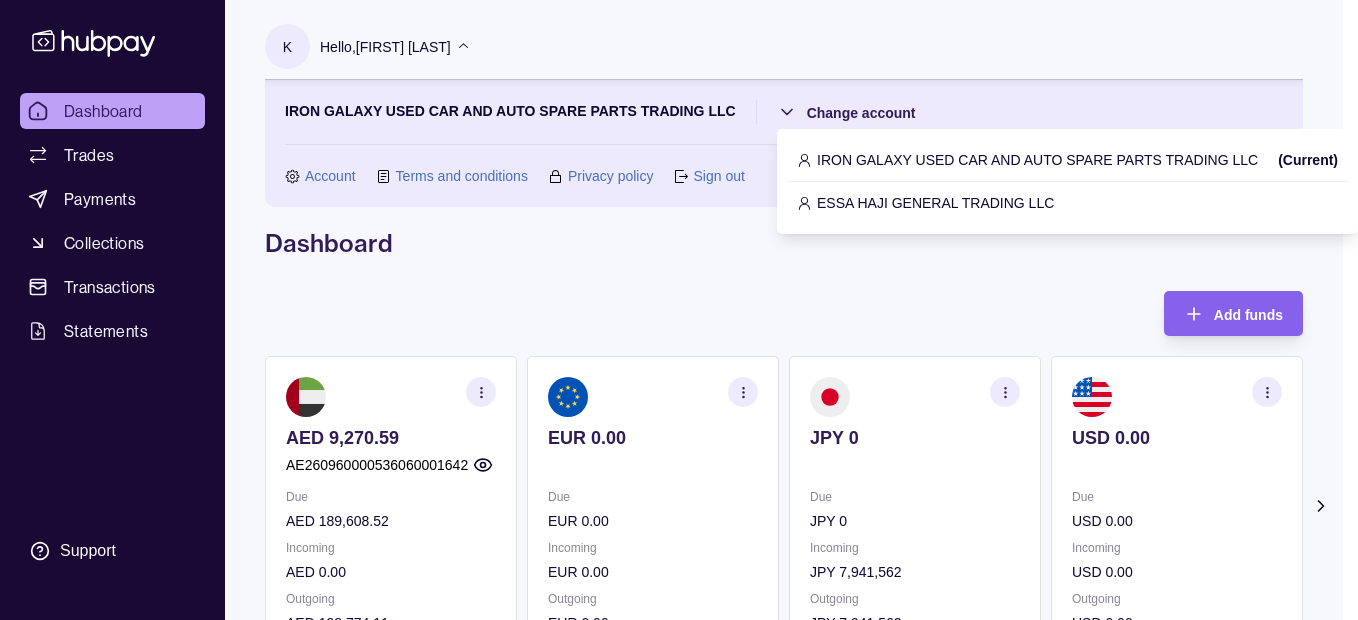 click on "ESSA HAJI GENERAL TRADING LLC" at bounding box center (935, 203) 